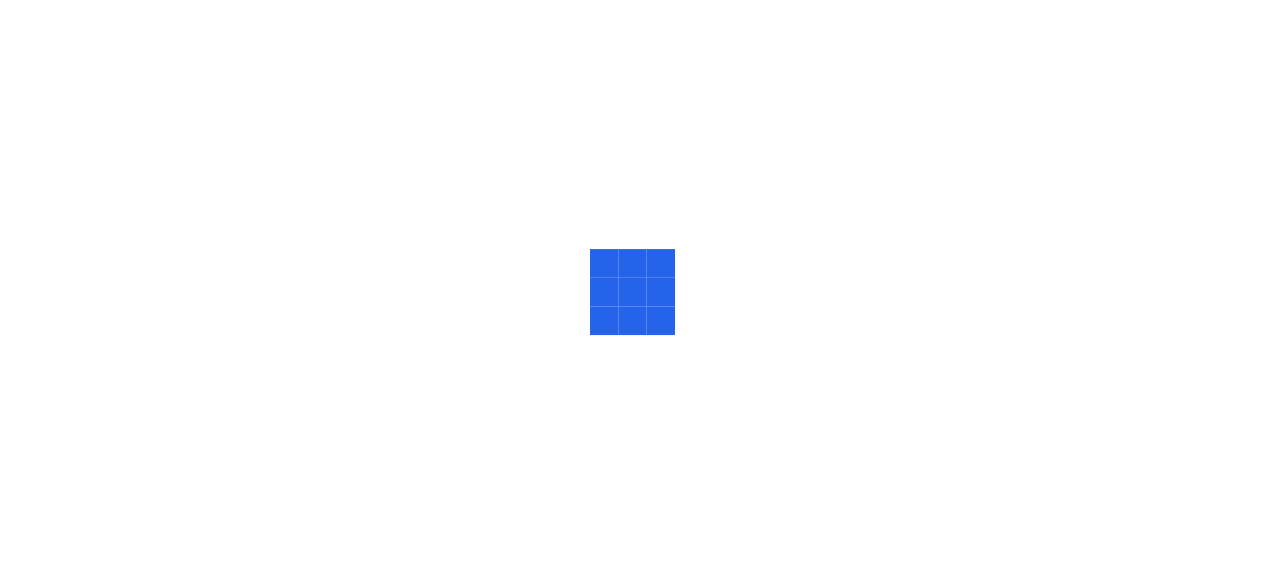 scroll, scrollTop: 0, scrollLeft: 0, axis: both 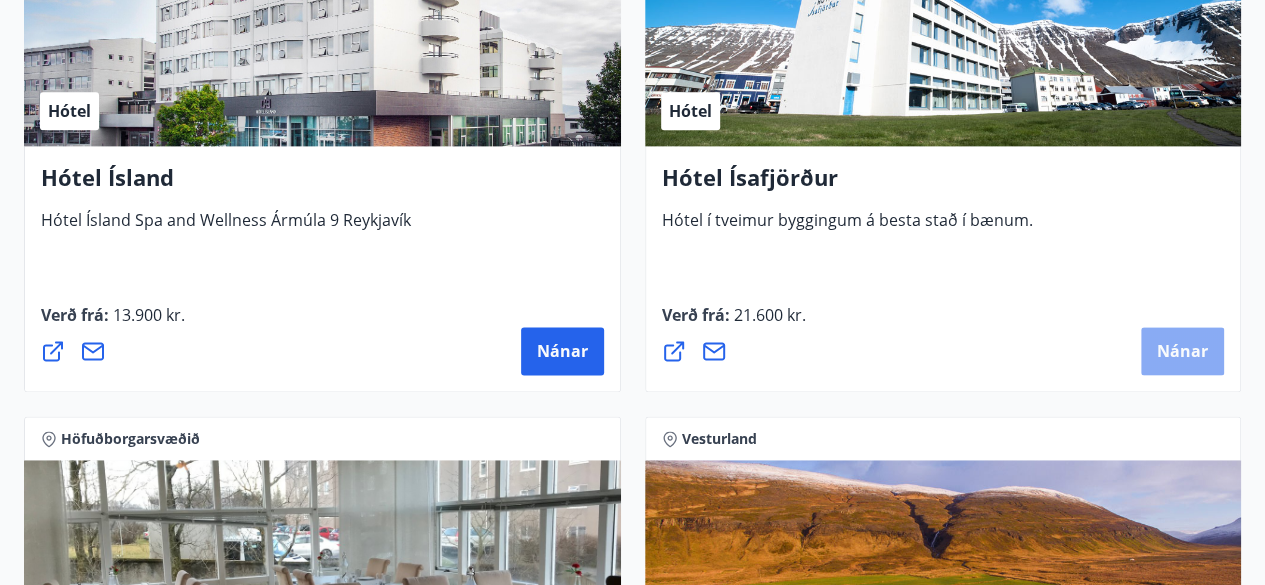 click on "Nánar" at bounding box center [1182, 351] 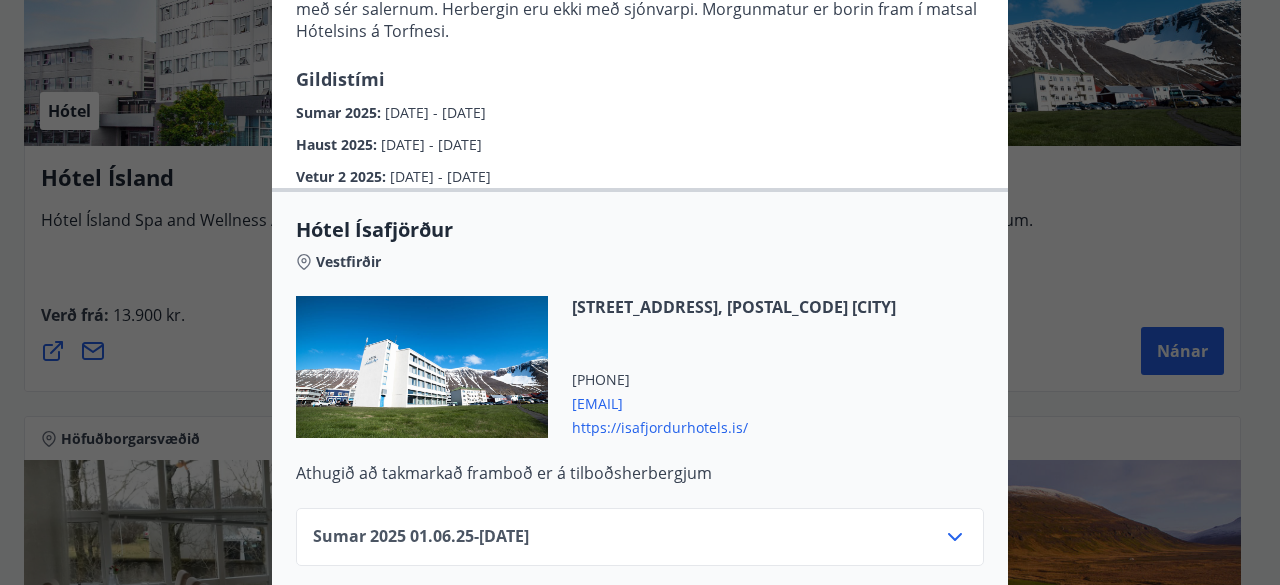 scroll, scrollTop: 357, scrollLeft: 0, axis: vertical 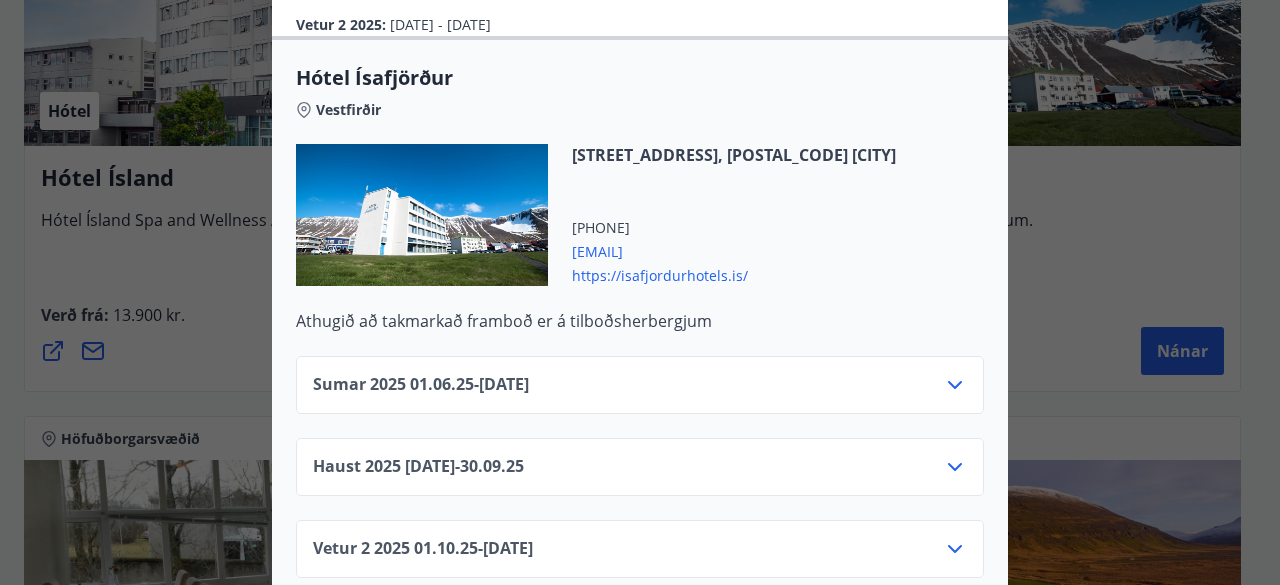 click 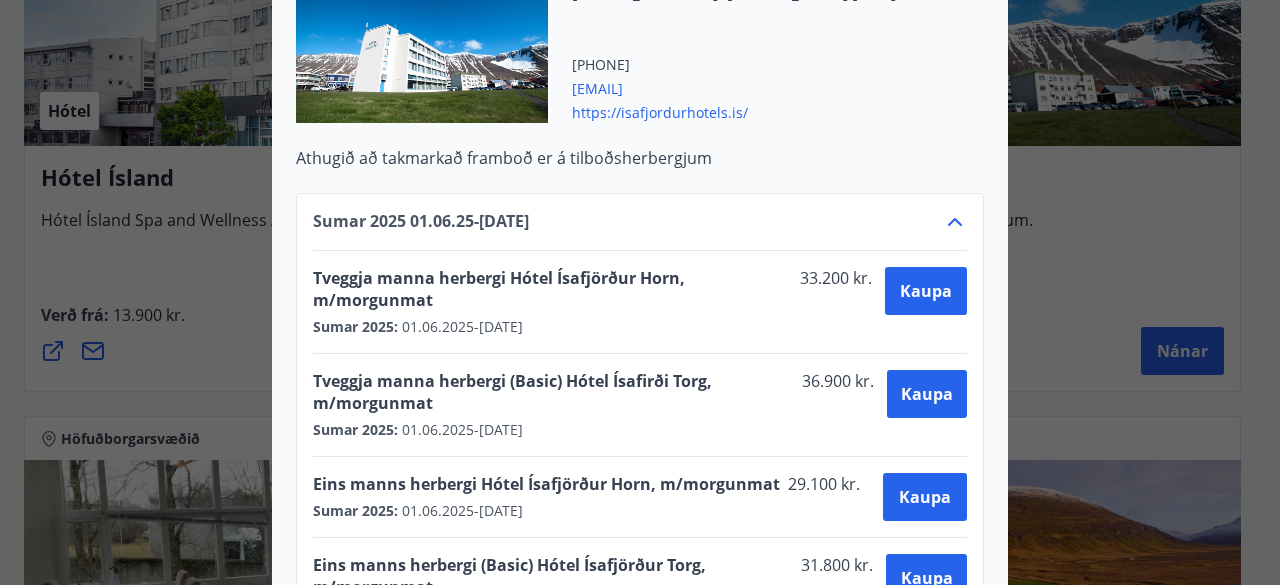 scroll, scrollTop: 650, scrollLeft: 0, axis: vertical 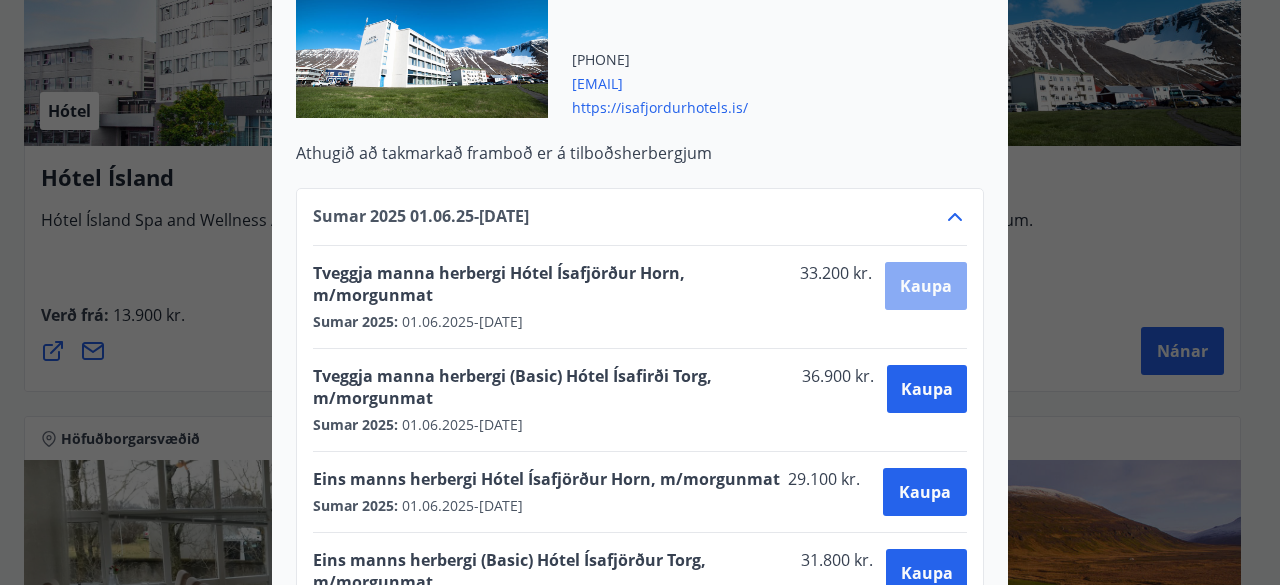 click on "Kaupa" at bounding box center (926, 286) 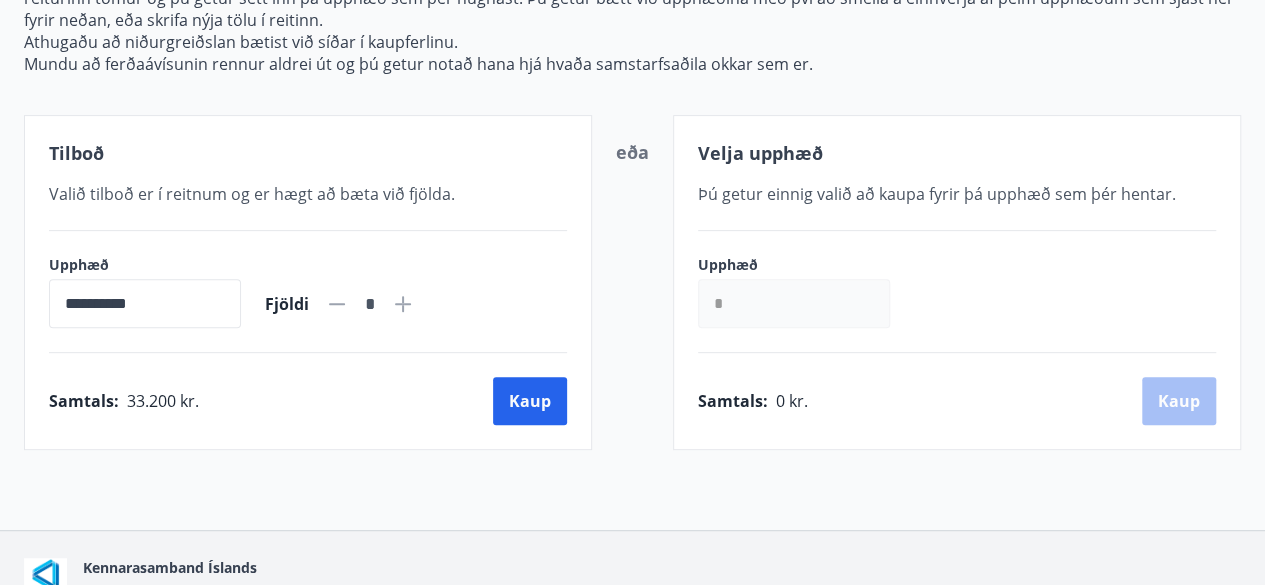 scroll, scrollTop: 397, scrollLeft: 0, axis: vertical 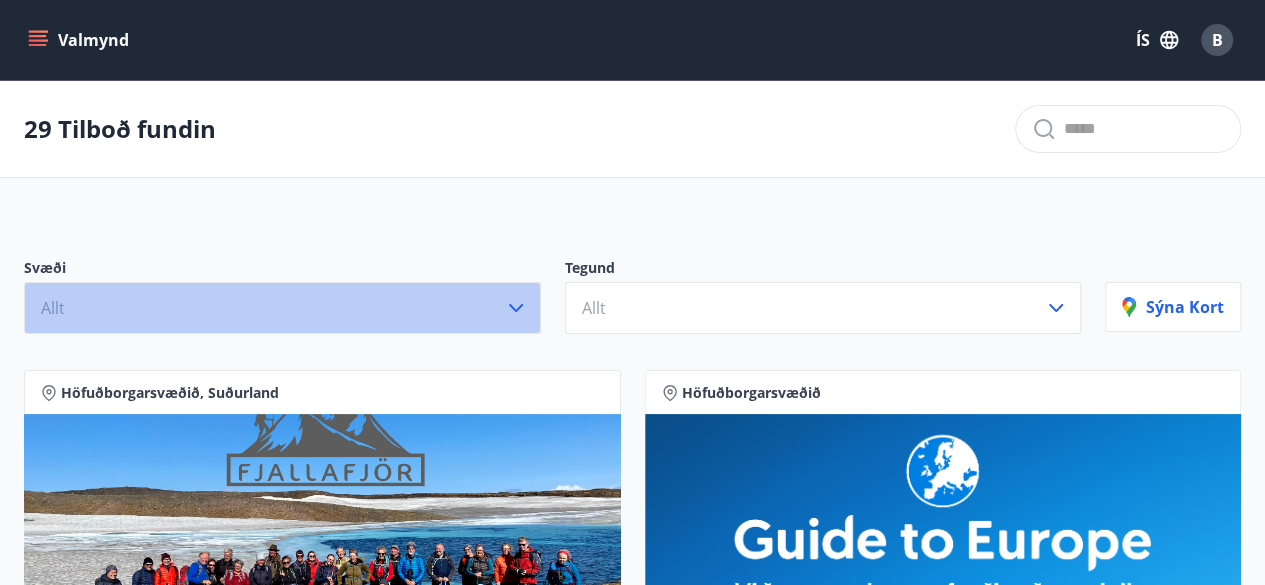 click 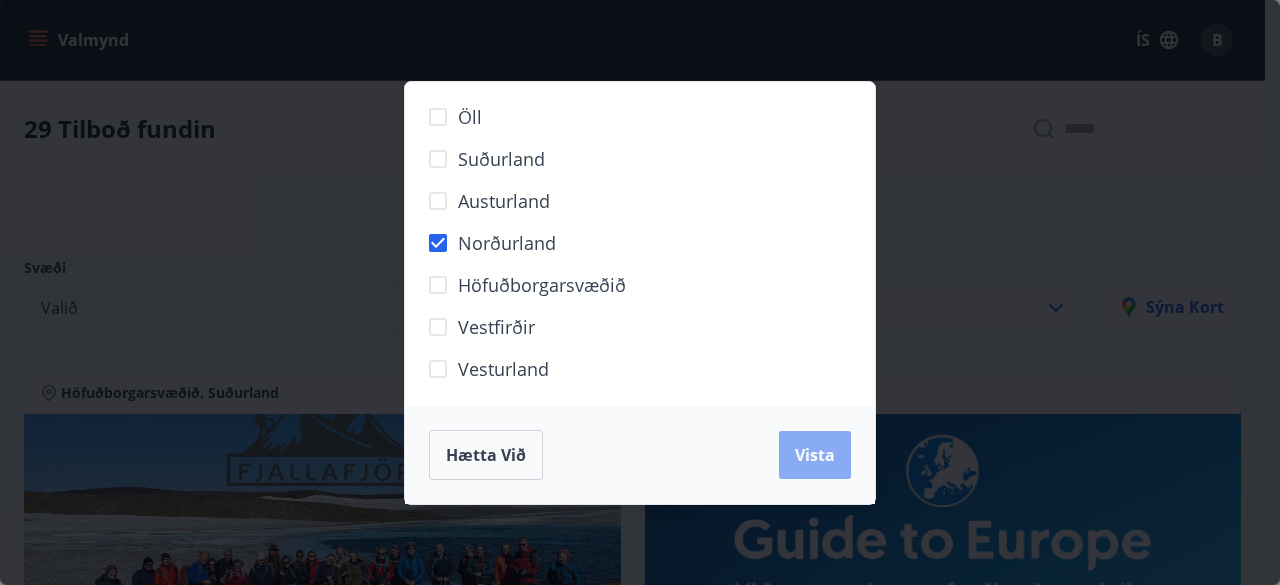 click on "Vista" at bounding box center [815, 455] 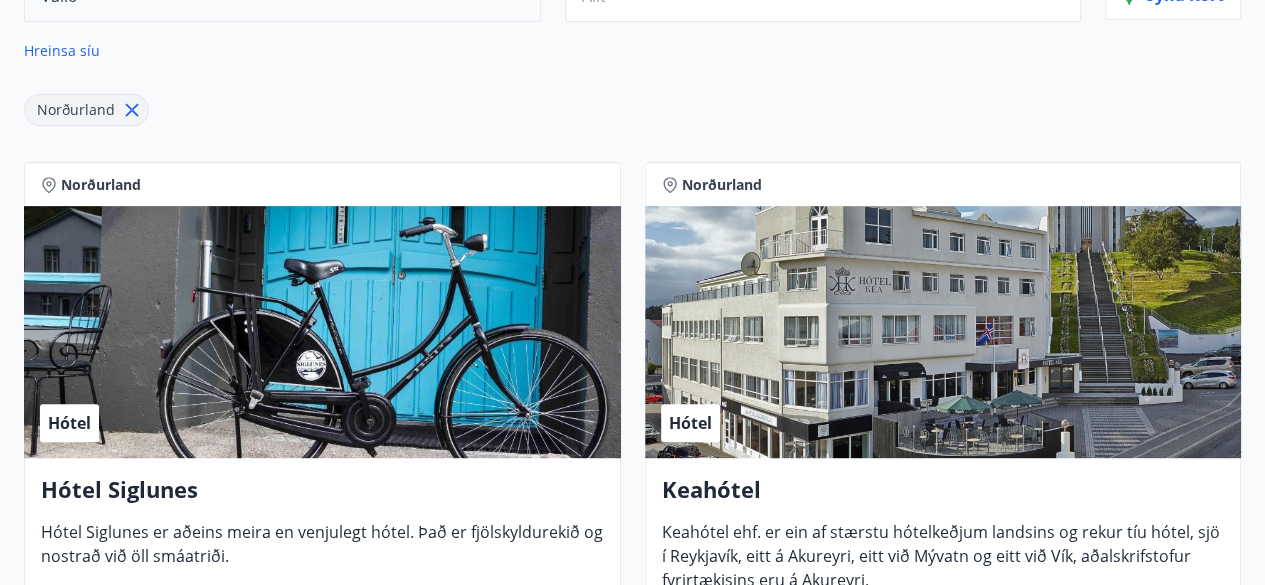 scroll, scrollTop: 330, scrollLeft: 0, axis: vertical 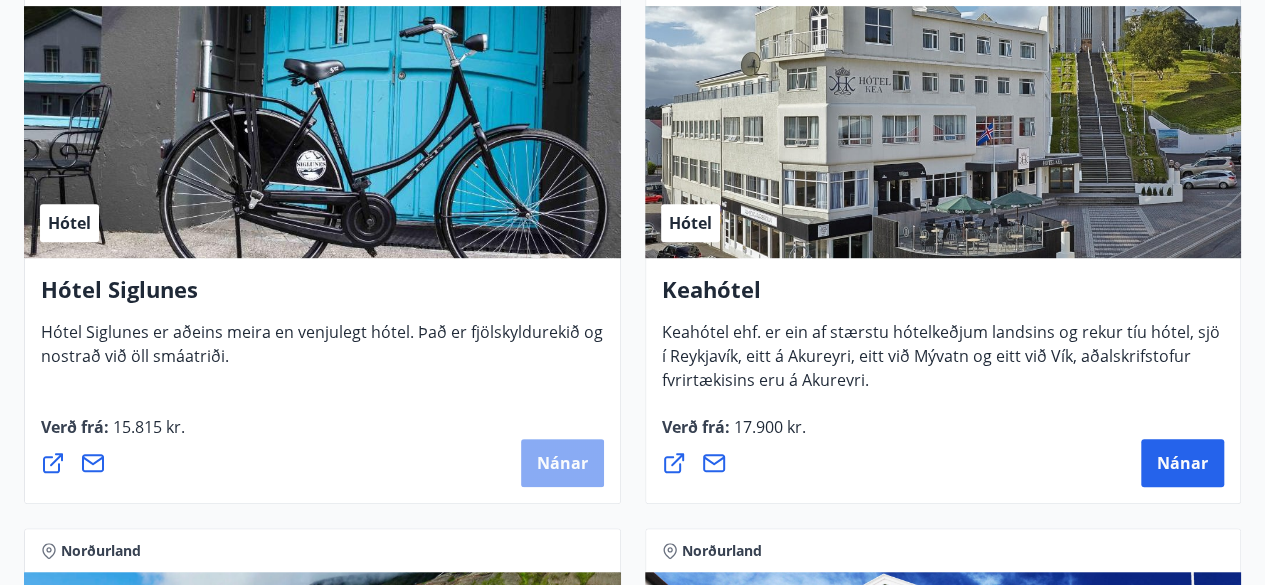 click on "Nánar" at bounding box center [562, 463] 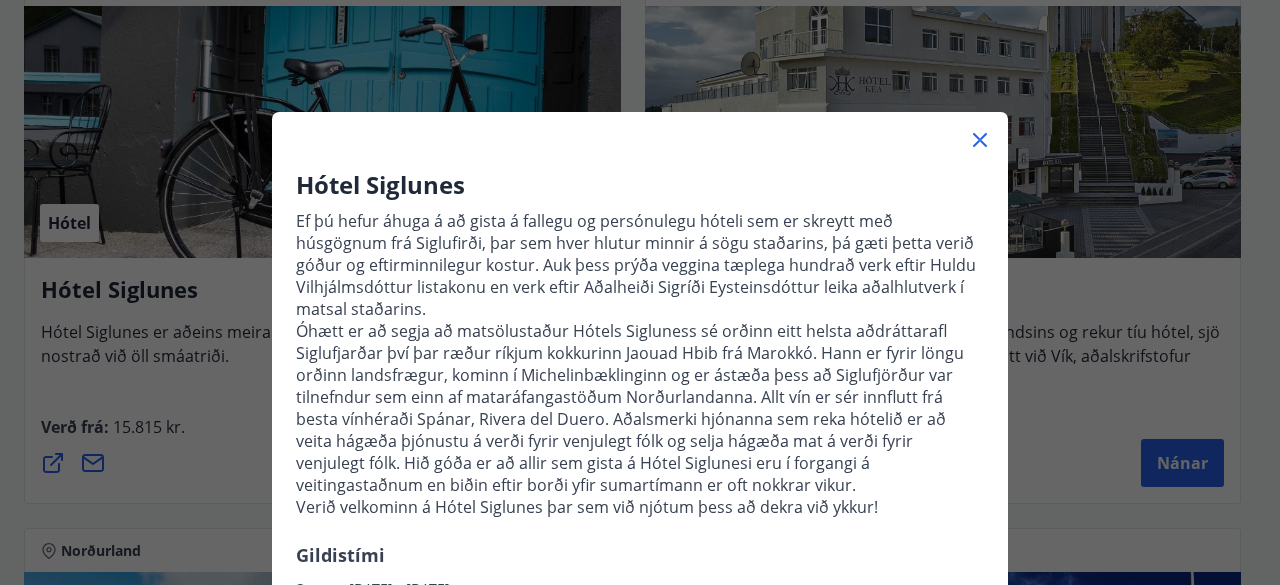 scroll, scrollTop: 1, scrollLeft: 0, axis: vertical 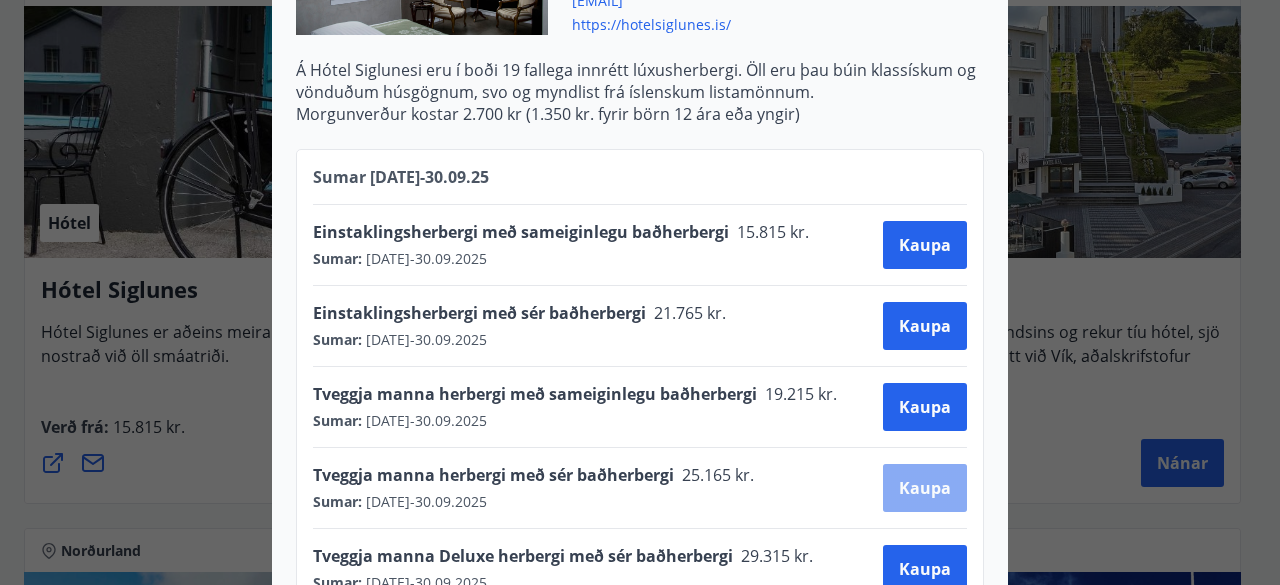click on "Kaupa" at bounding box center [925, 488] 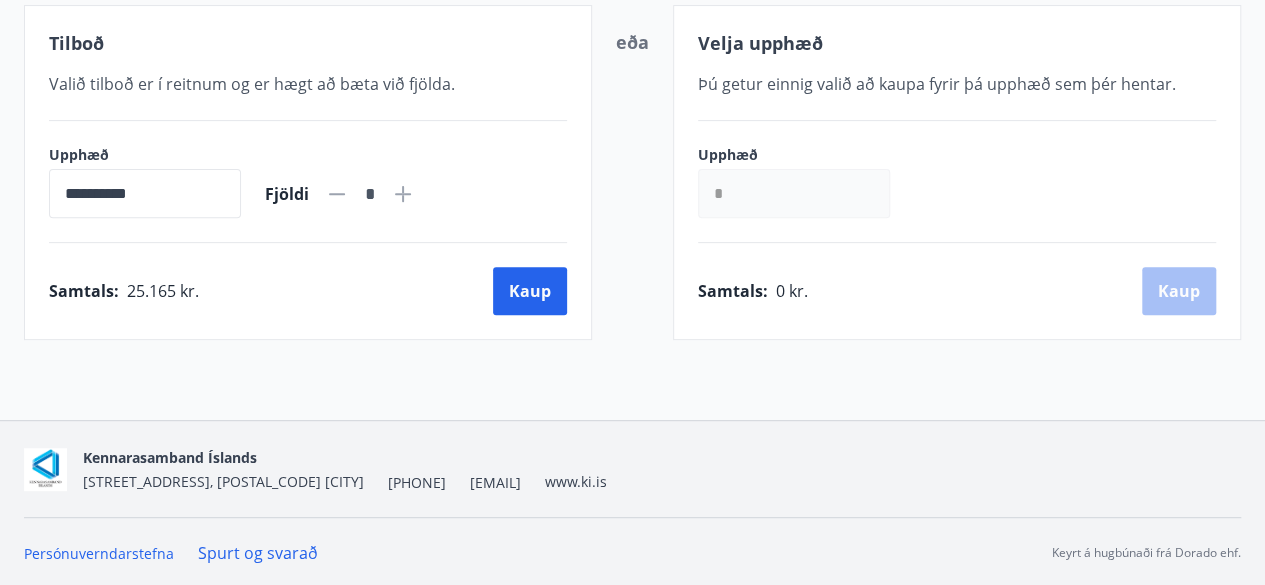 scroll, scrollTop: 397, scrollLeft: 0, axis: vertical 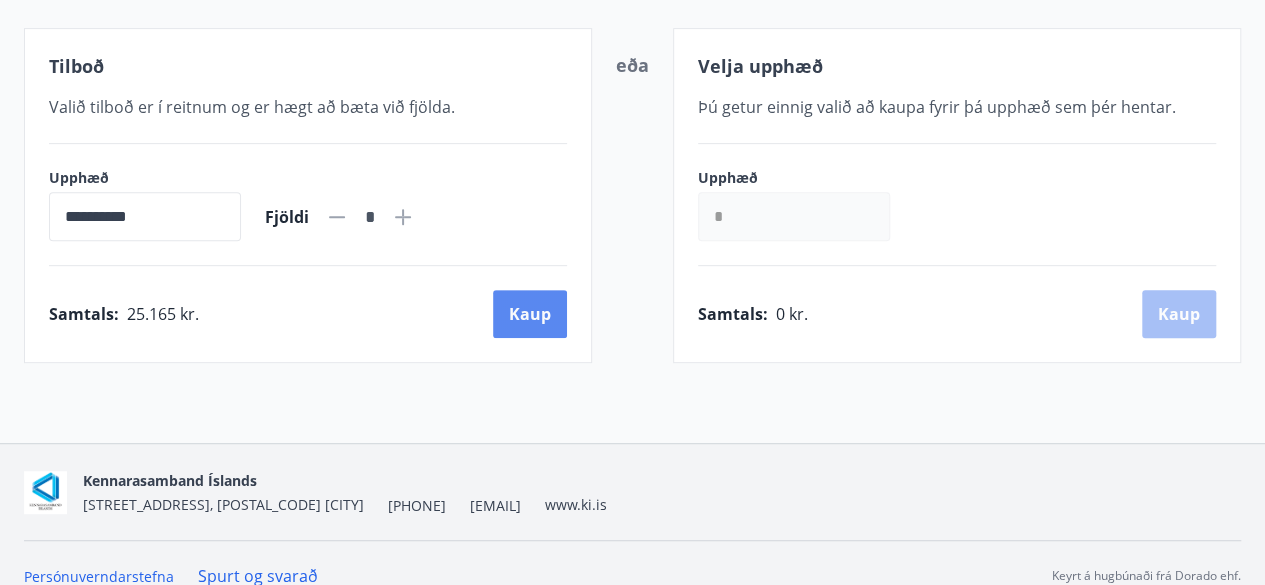 click on "Kaup" at bounding box center (530, 314) 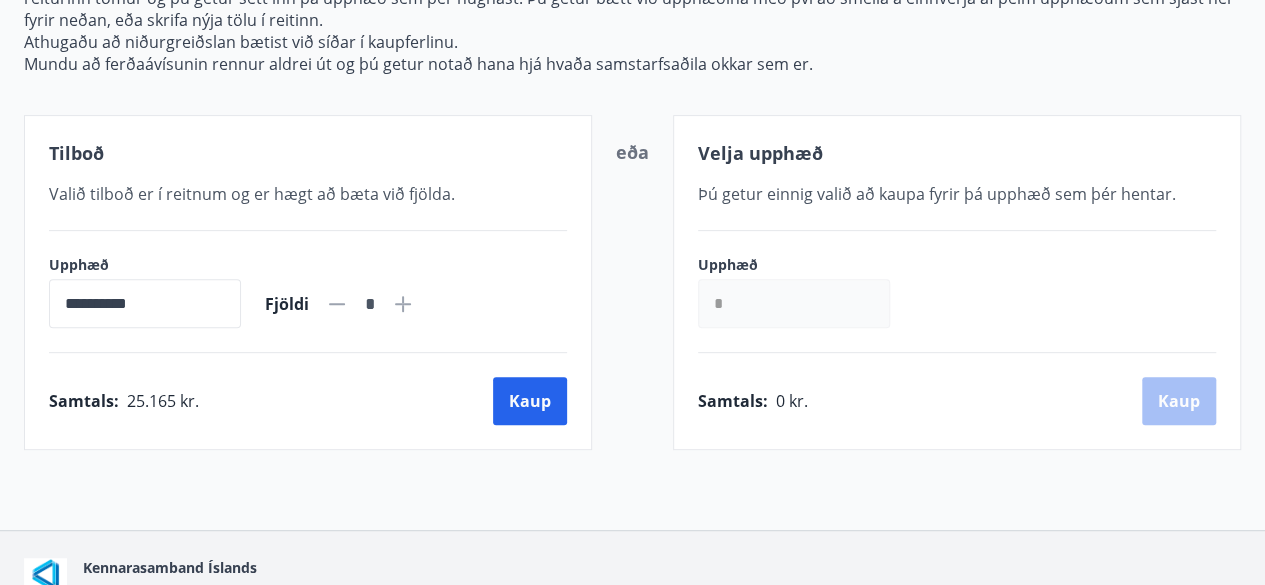 scroll, scrollTop: 374, scrollLeft: 0, axis: vertical 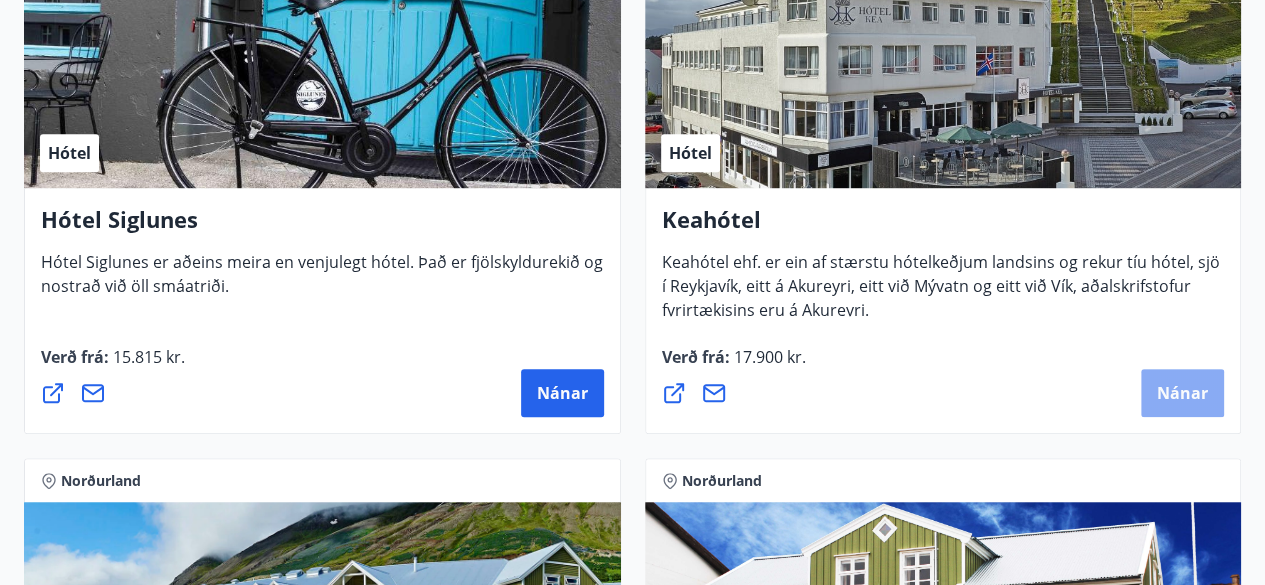 click on "Nánar" at bounding box center [1182, 393] 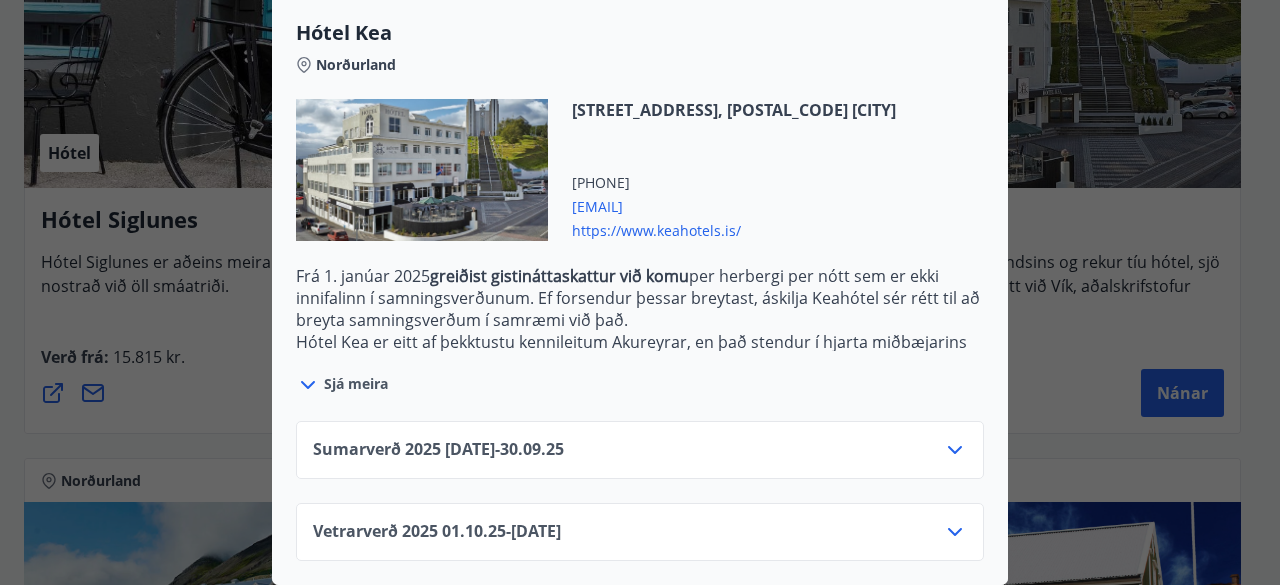 scroll, scrollTop: 554, scrollLeft: 0, axis: vertical 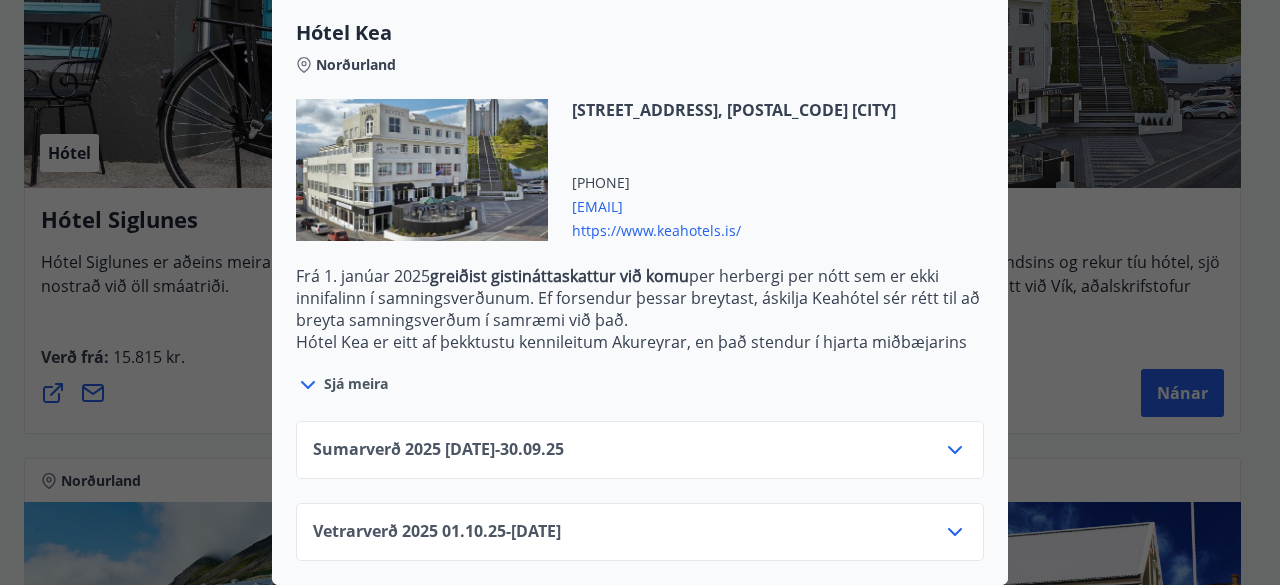 click 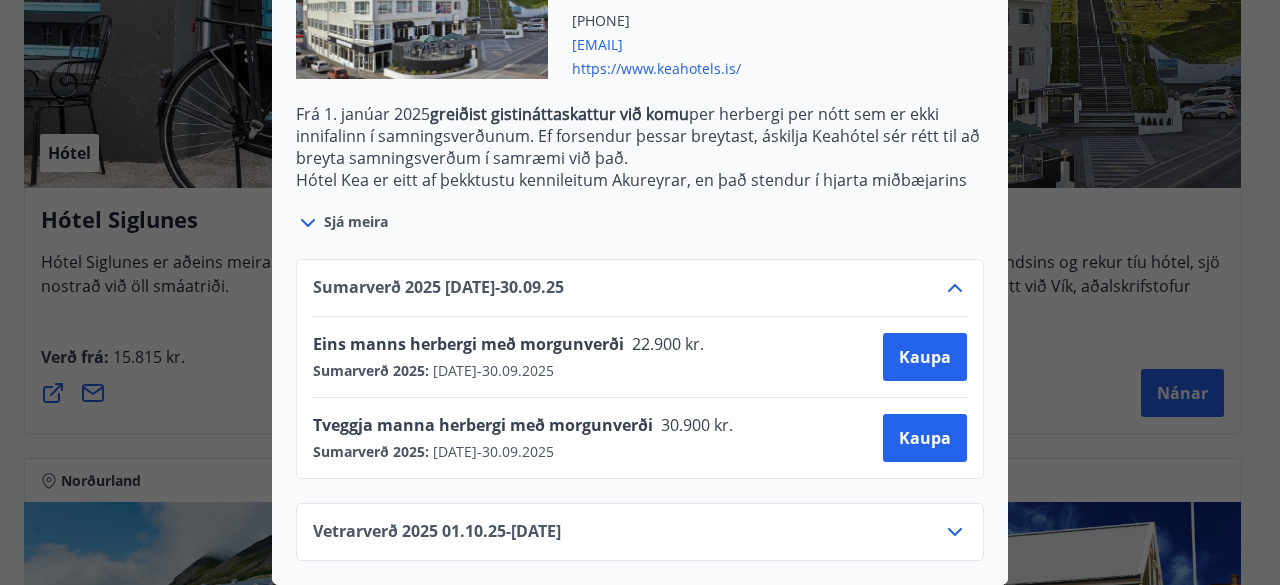 scroll, scrollTop: 716, scrollLeft: 0, axis: vertical 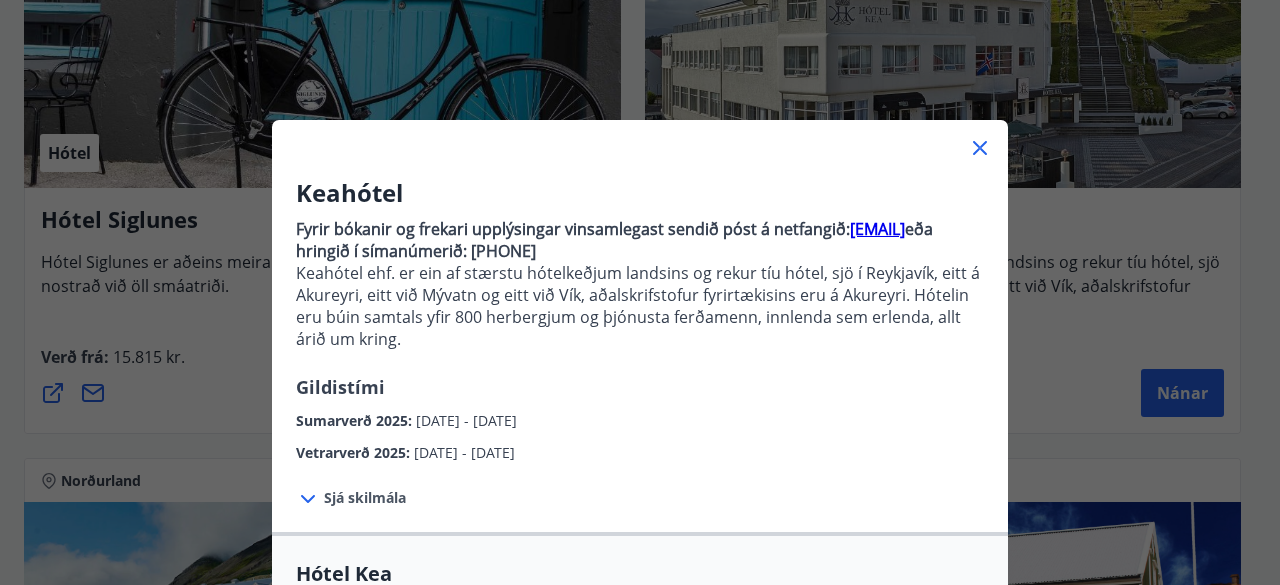 click 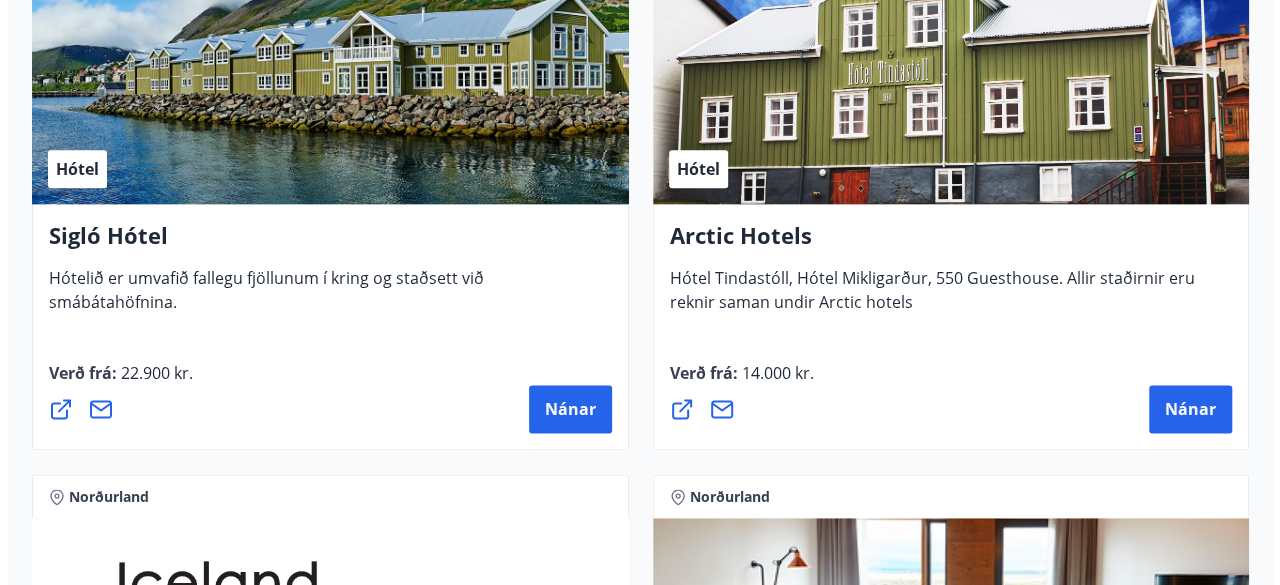 scroll, scrollTop: 1128, scrollLeft: 0, axis: vertical 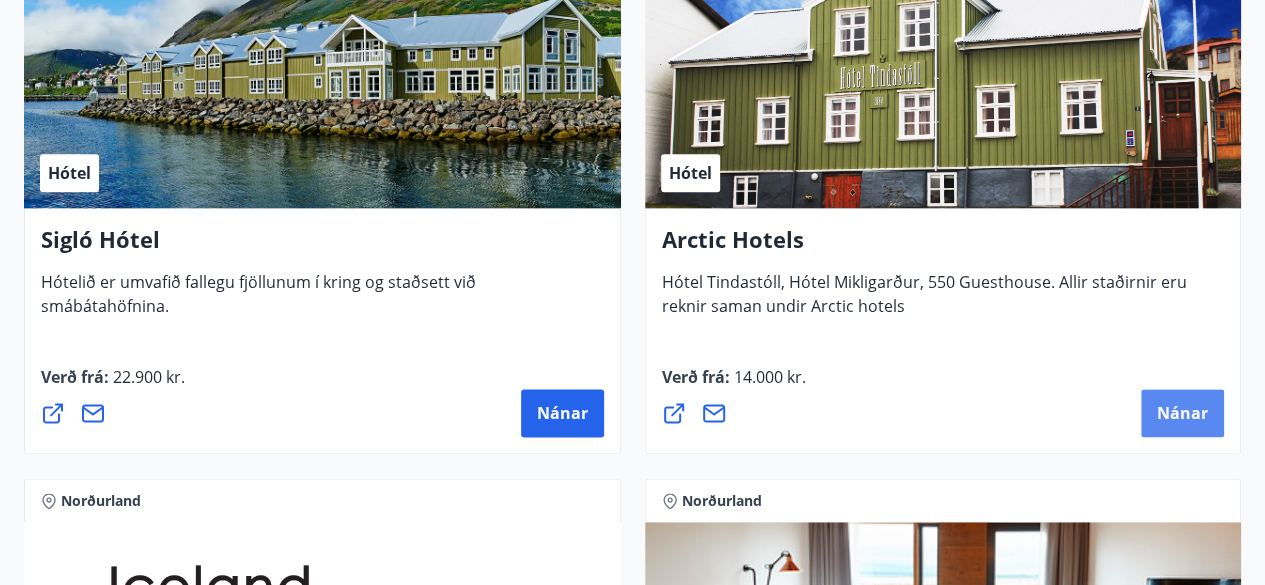 click on "Nánar" at bounding box center (1182, 413) 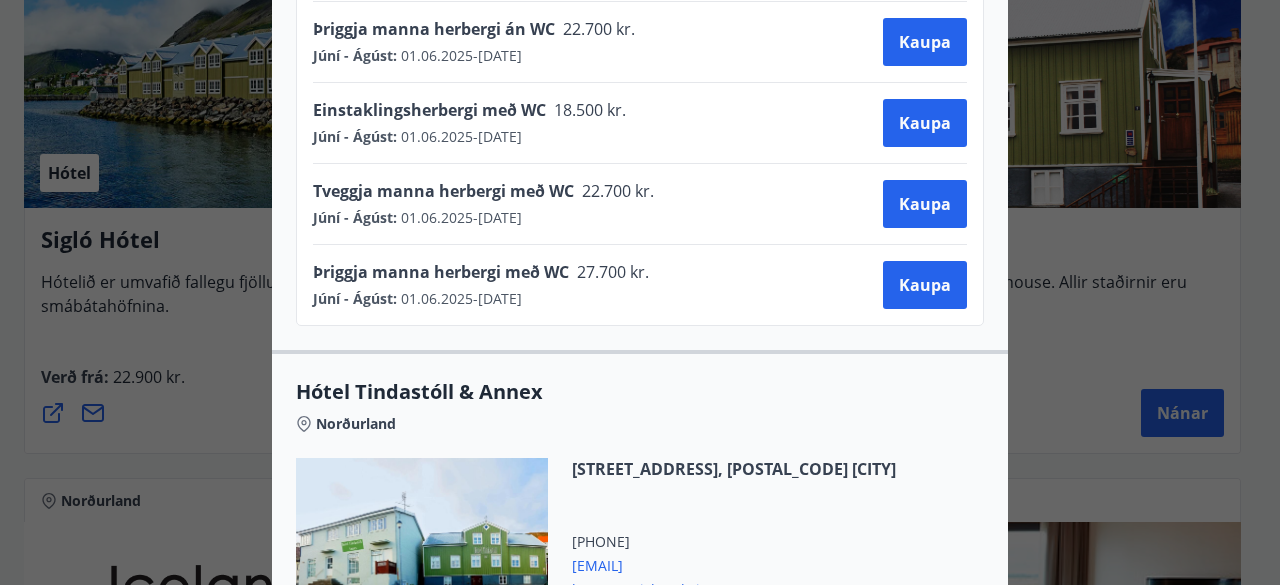 scroll, scrollTop: 1270, scrollLeft: 0, axis: vertical 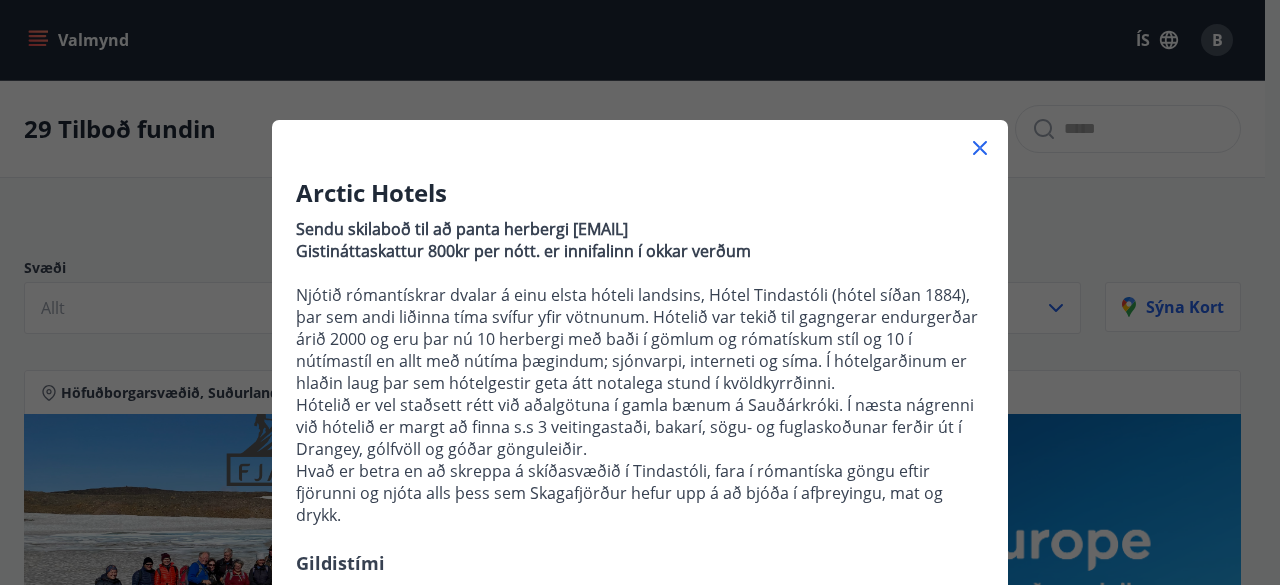 click 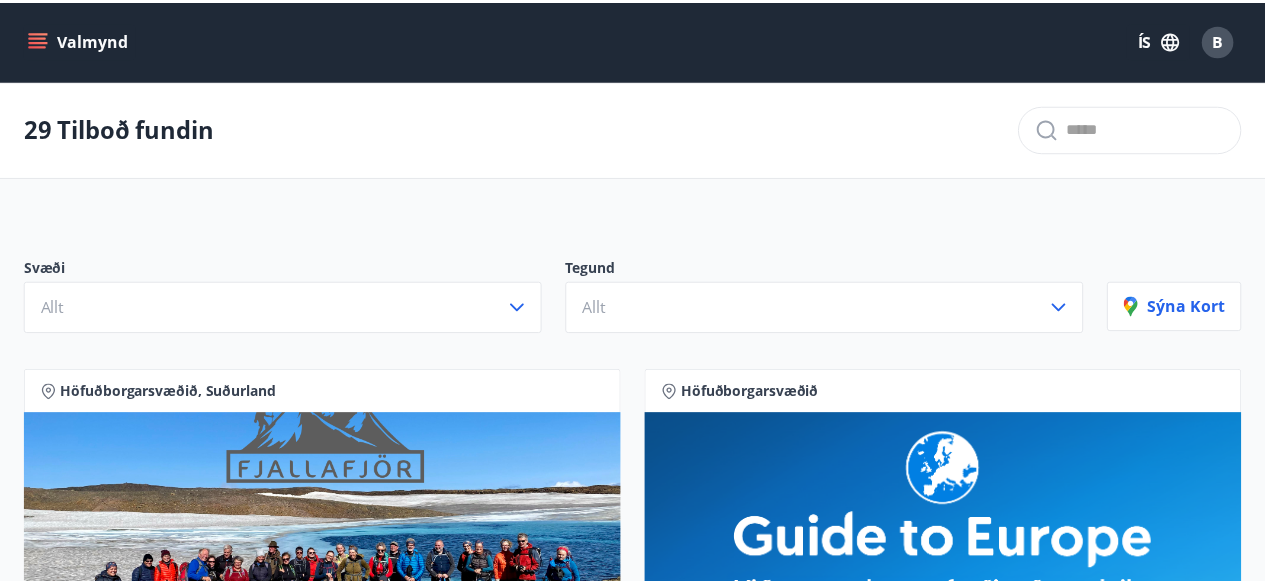 scroll, scrollTop: 3407, scrollLeft: 0, axis: vertical 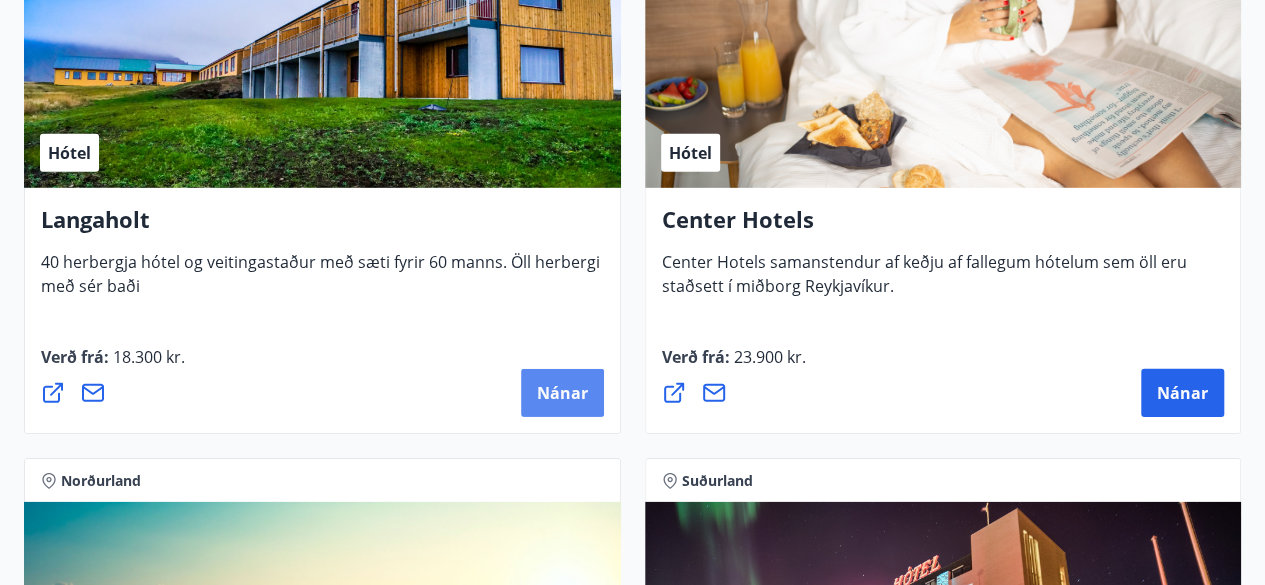 click on "Nánar" at bounding box center (562, 393) 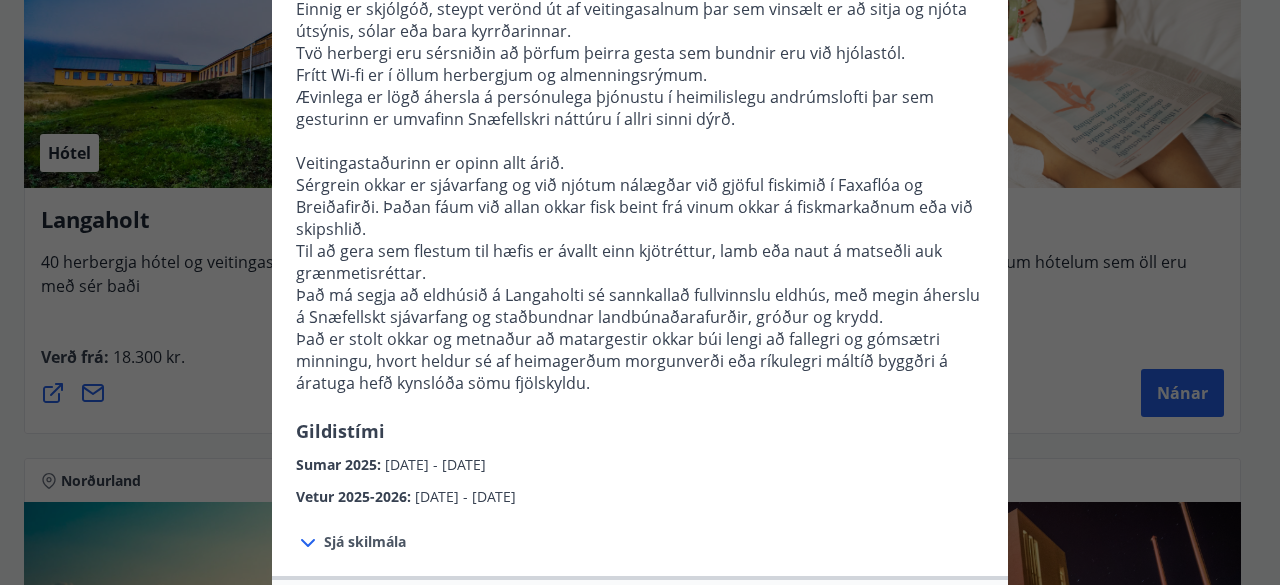 scroll, scrollTop: 270, scrollLeft: 0, axis: vertical 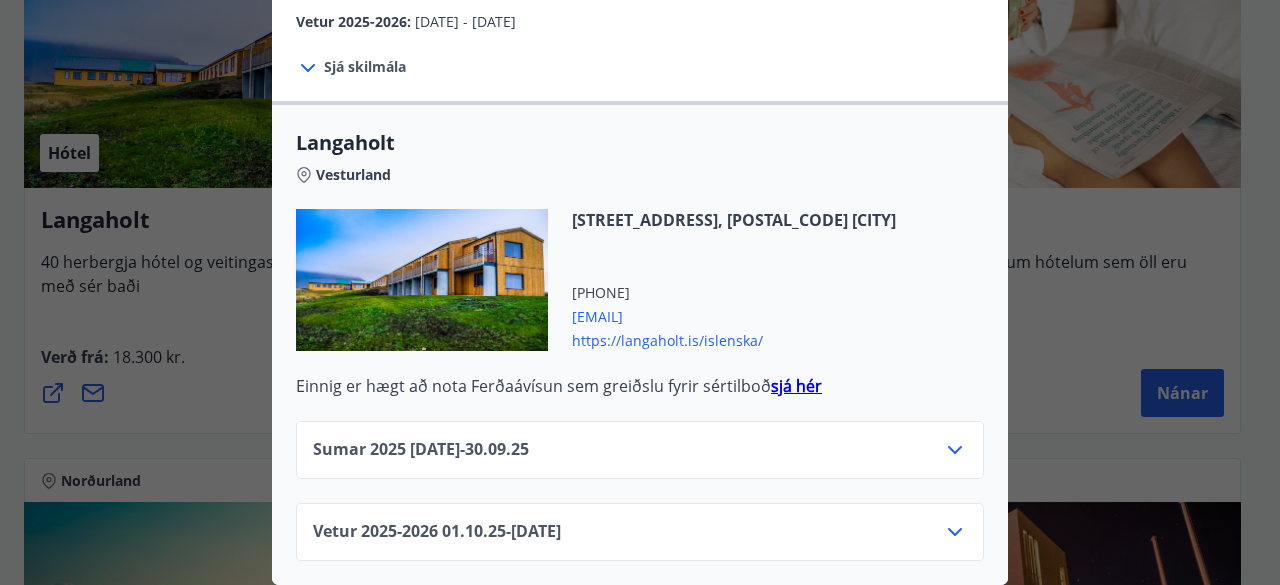 click 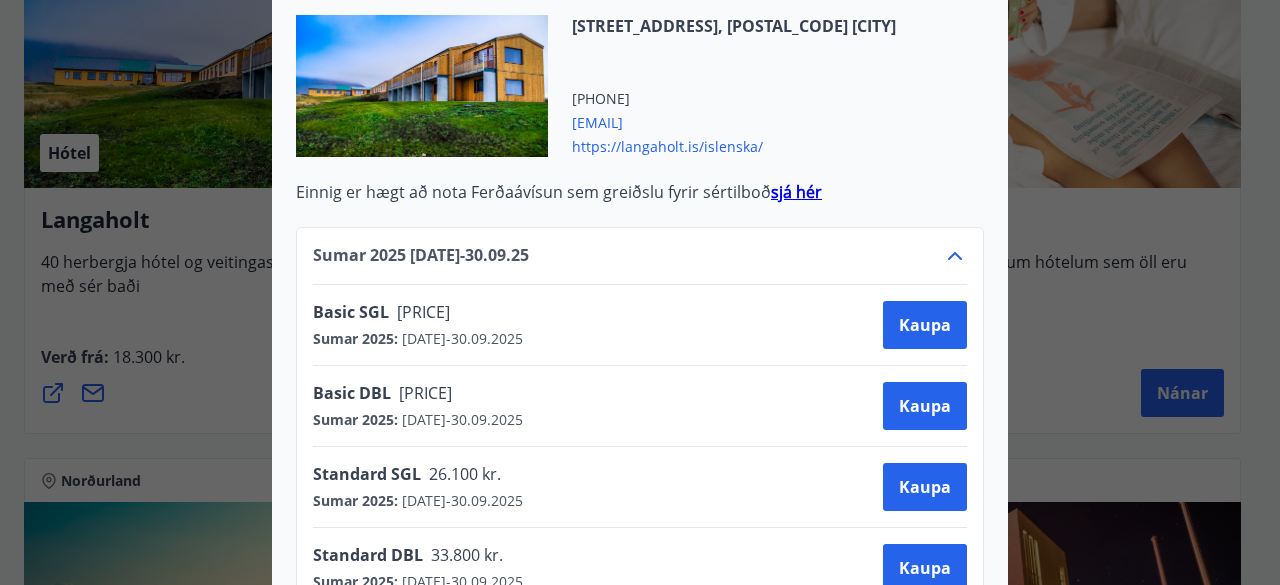 scroll, scrollTop: 968, scrollLeft: 0, axis: vertical 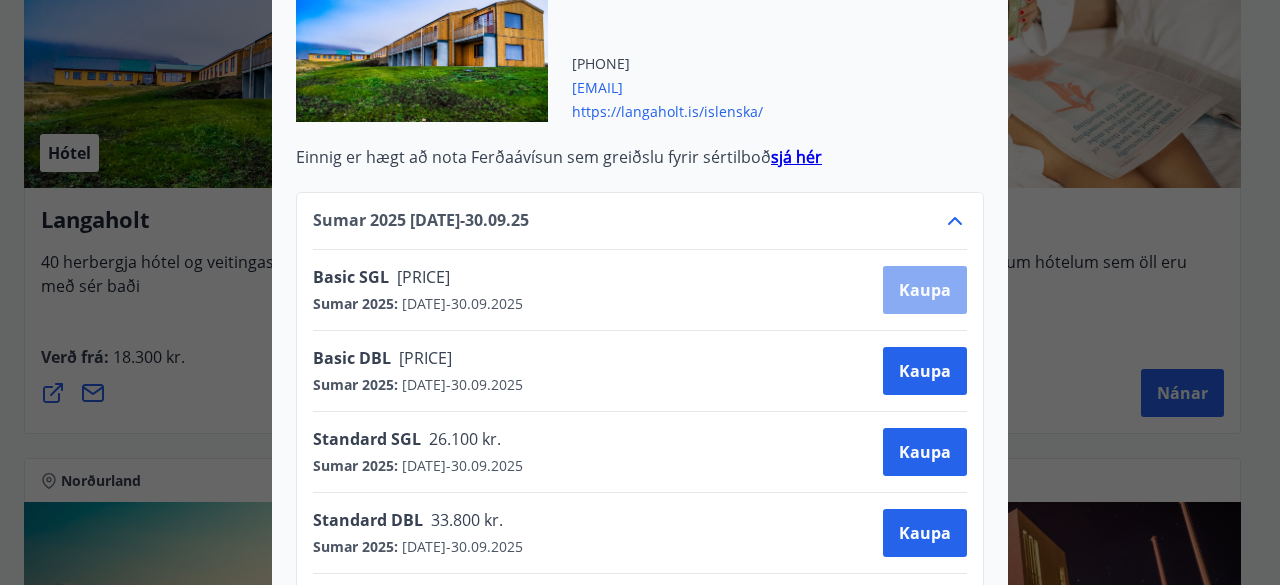click on "Kaupa" at bounding box center [925, 290] 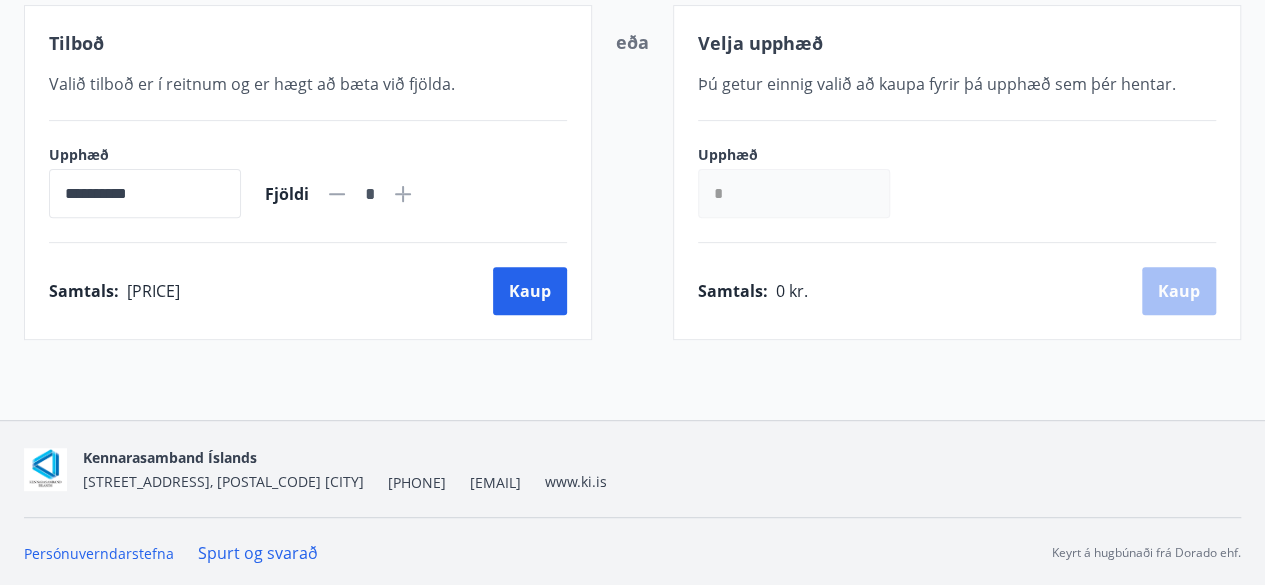 scroll, scrollTop: 397, scrollLeft: 0, axis: vertical 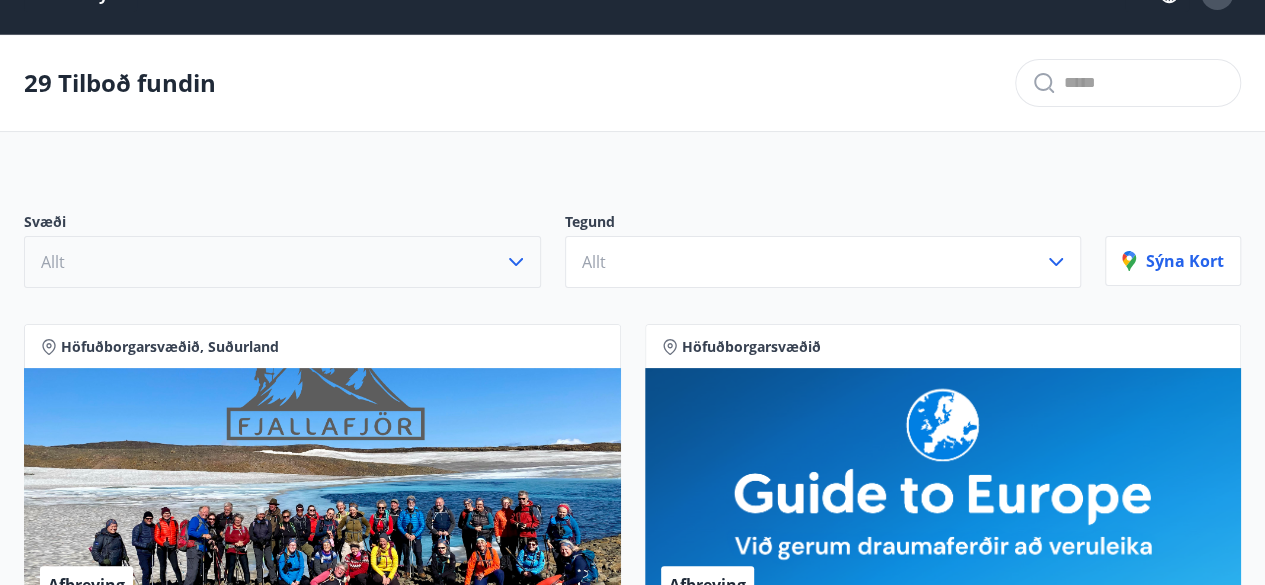 click 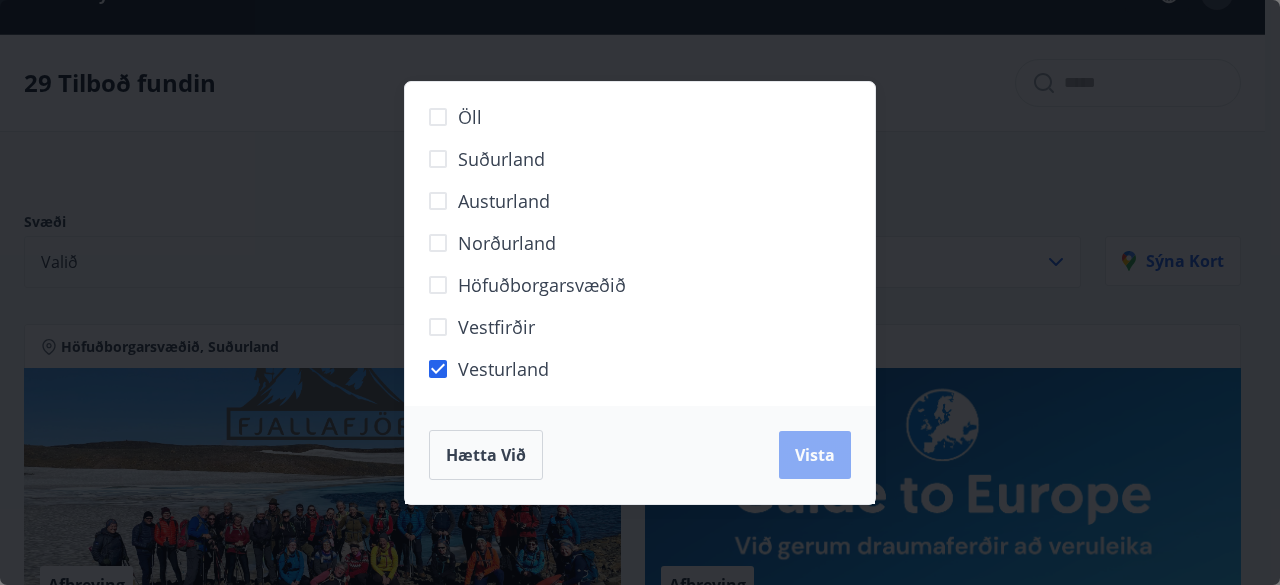 click on "Vista" at bounding box center (815, 455) 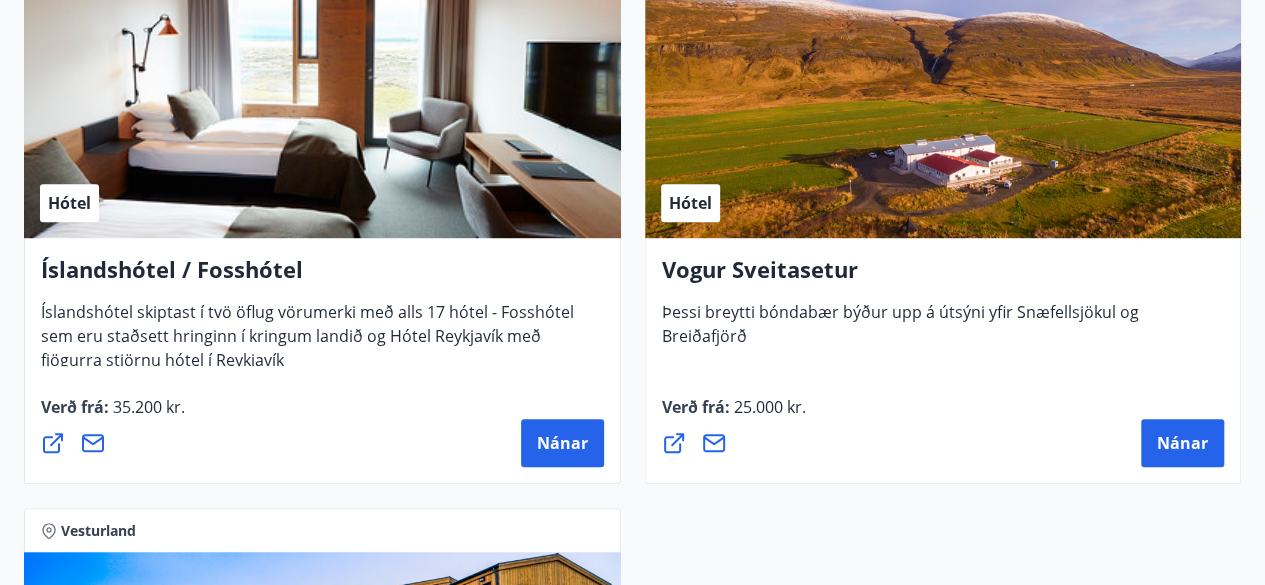 scroll, scrollTop: 588, scrollLeft: 0, axis: vertical 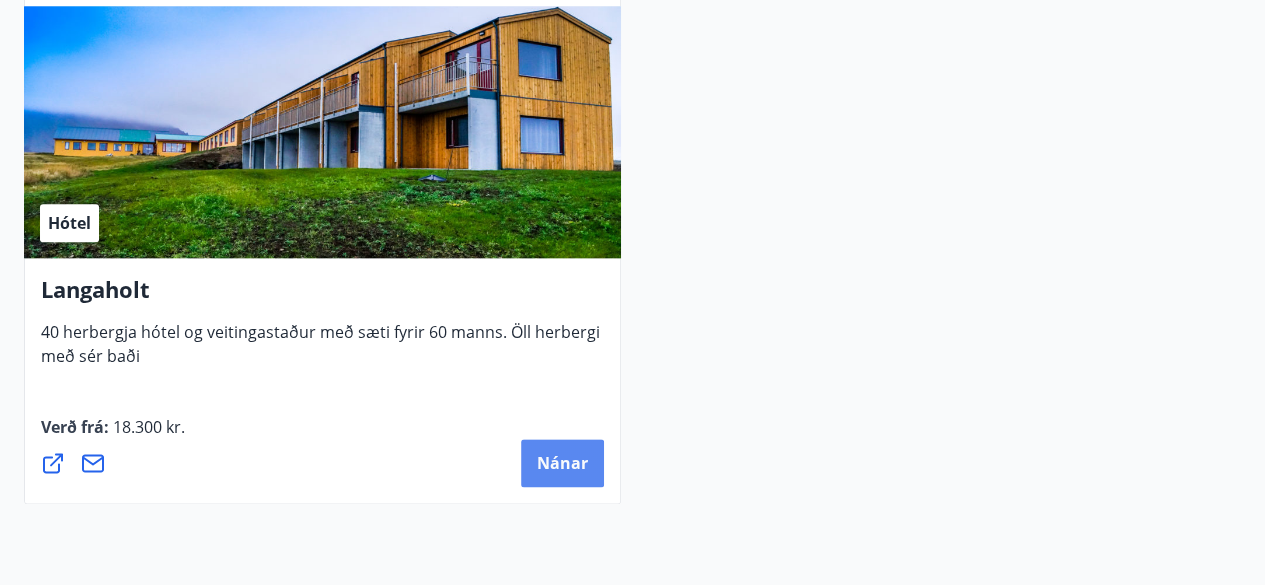 click on "Nánar" at bounding box center (562, 463) 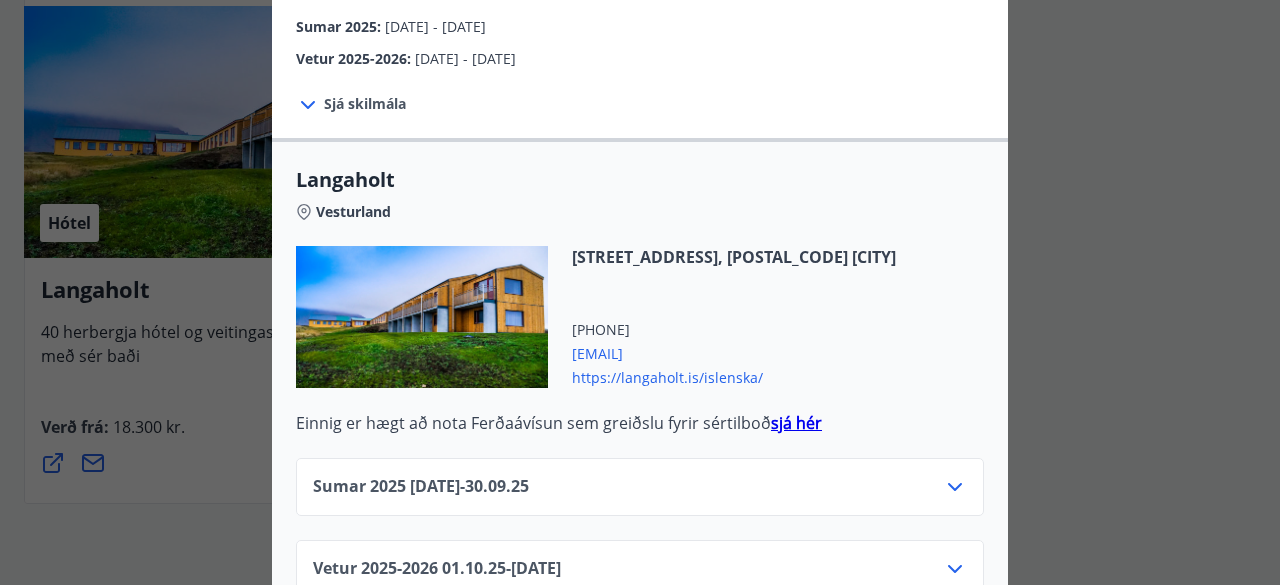 scroll, scrollTop: 752, scrollLeft: 0, axis: vertical 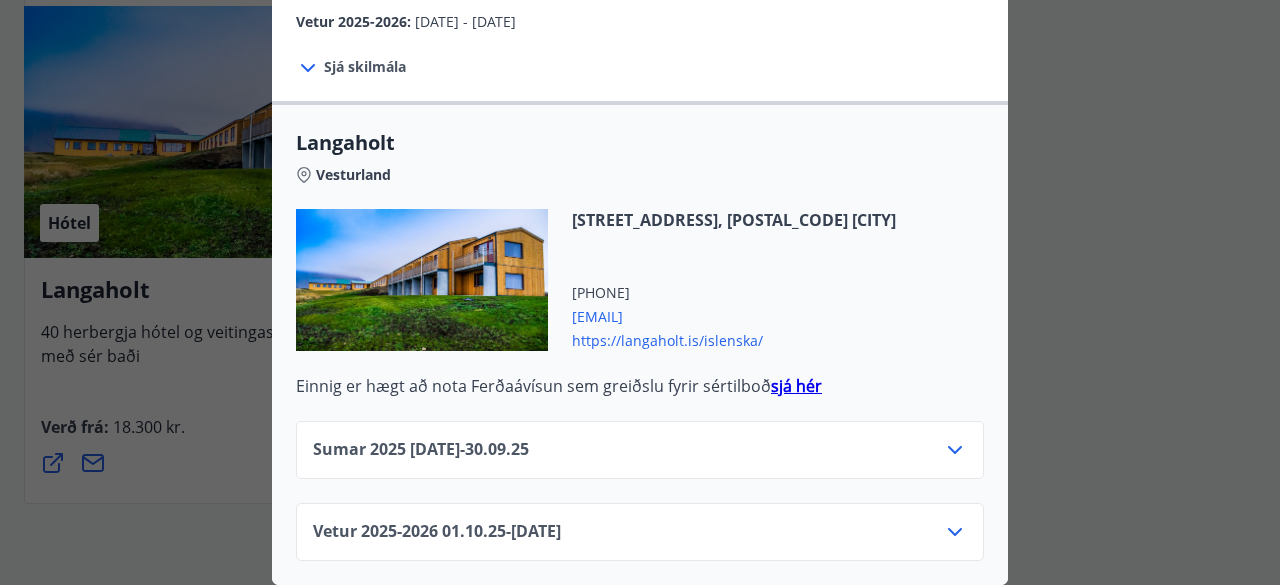 click 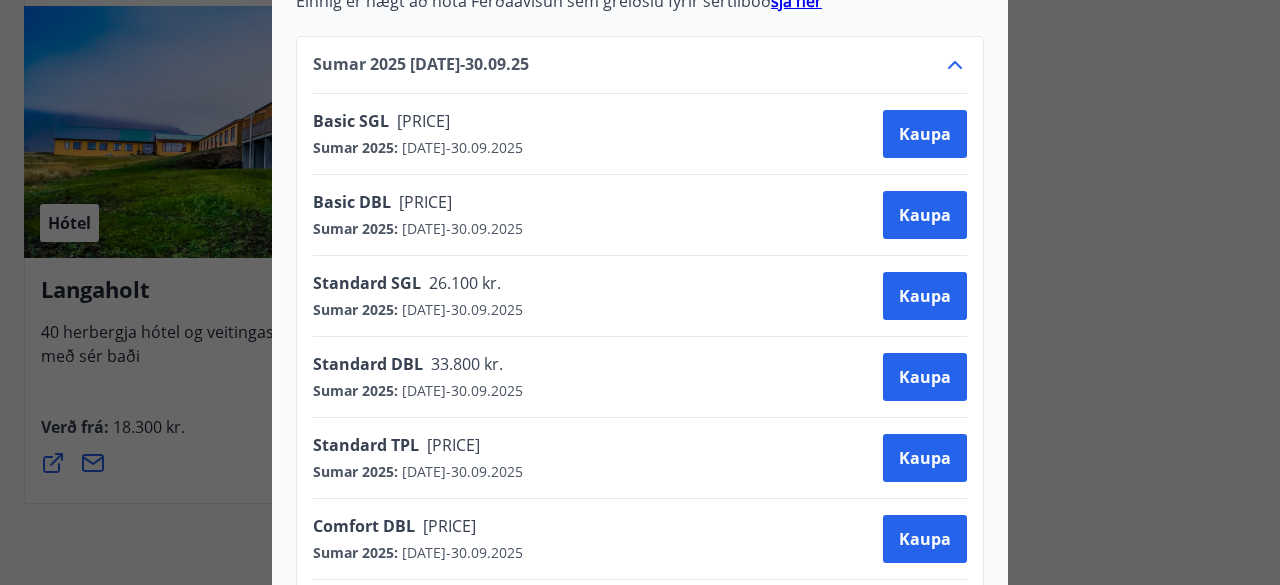 scroll, scrollTop: 1119, scrollLeft: 0, axis: vertical 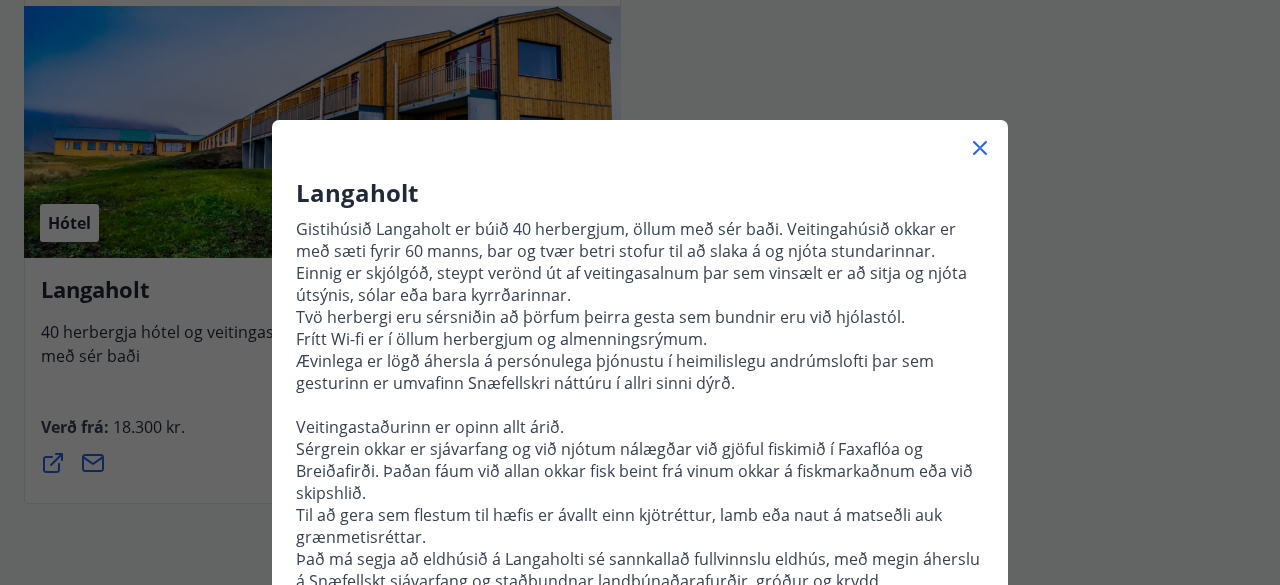click 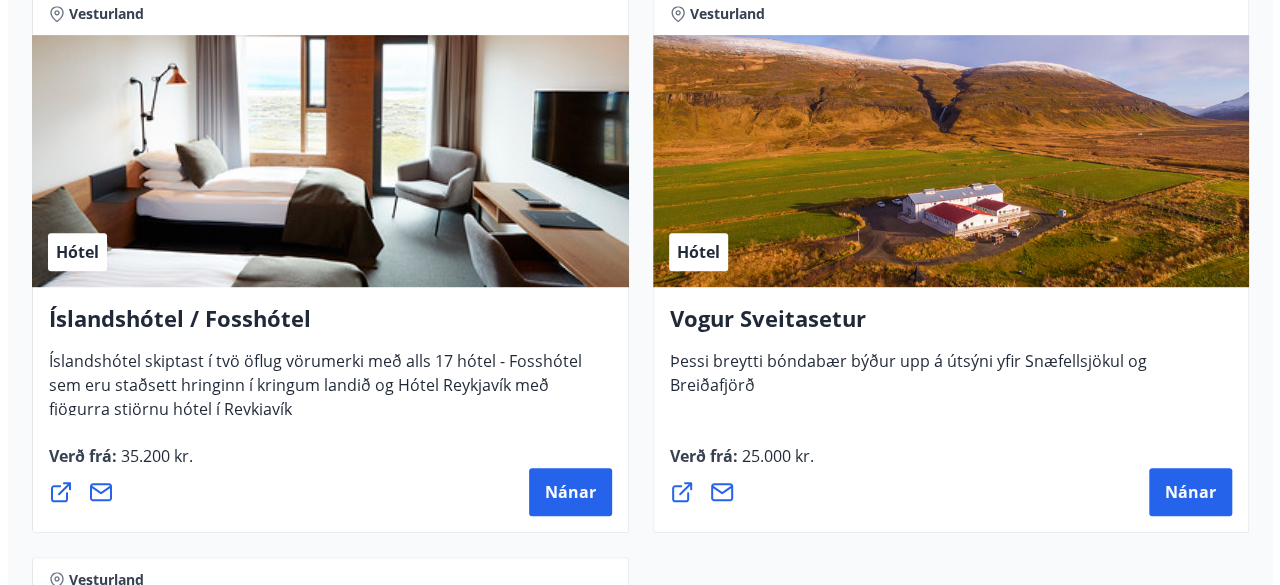 scroll, scrollTop: 494, scrollLeft: 0, axis: vertical 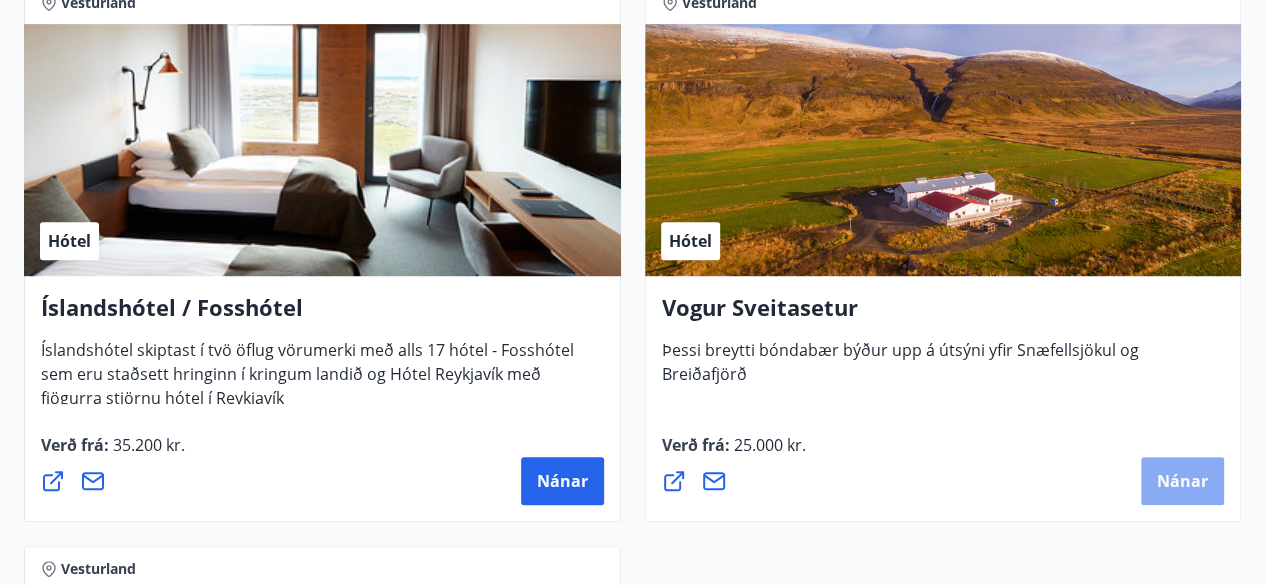 click on "Nánar" at bounding box center [1182, 481] 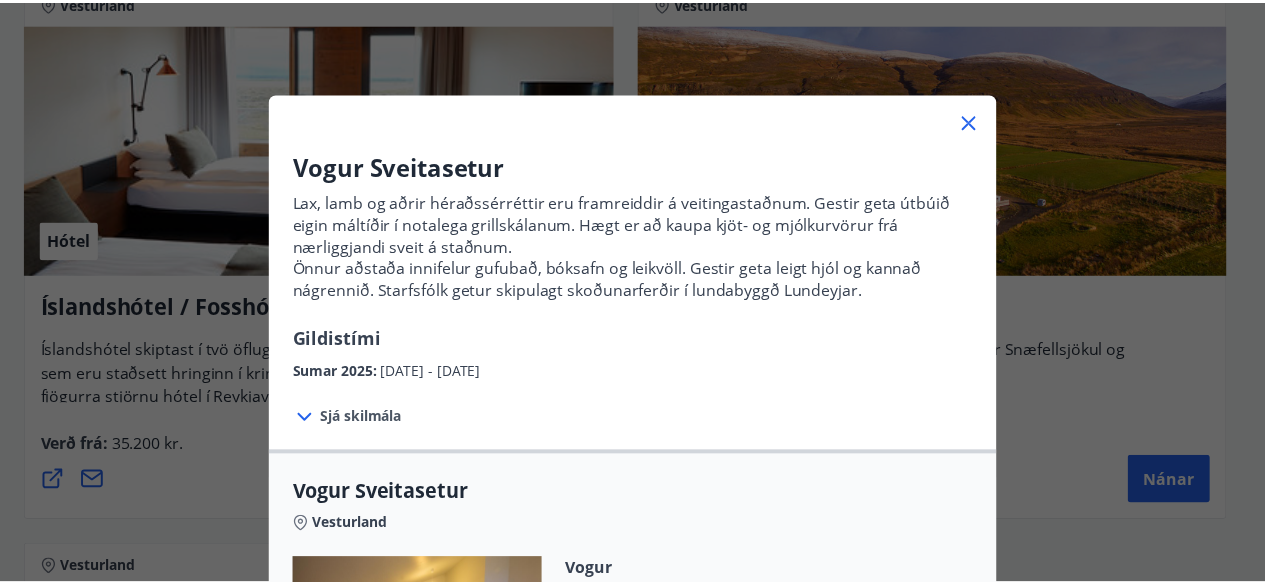 scroll, scrollTop: 0, scrollLeft: 0, axis: both 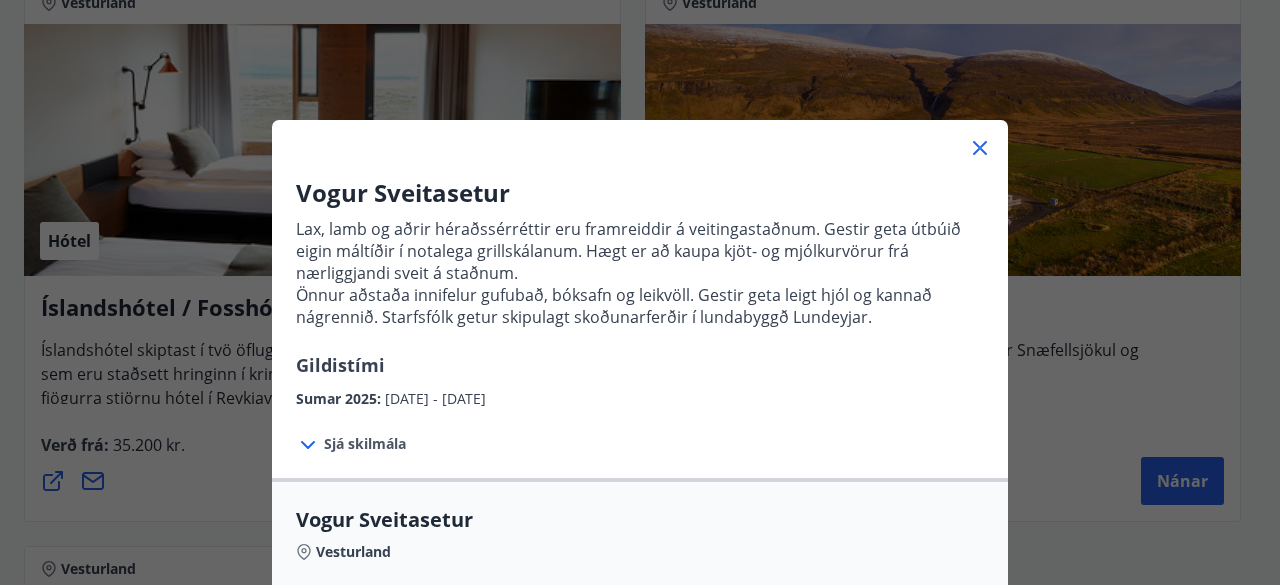 click 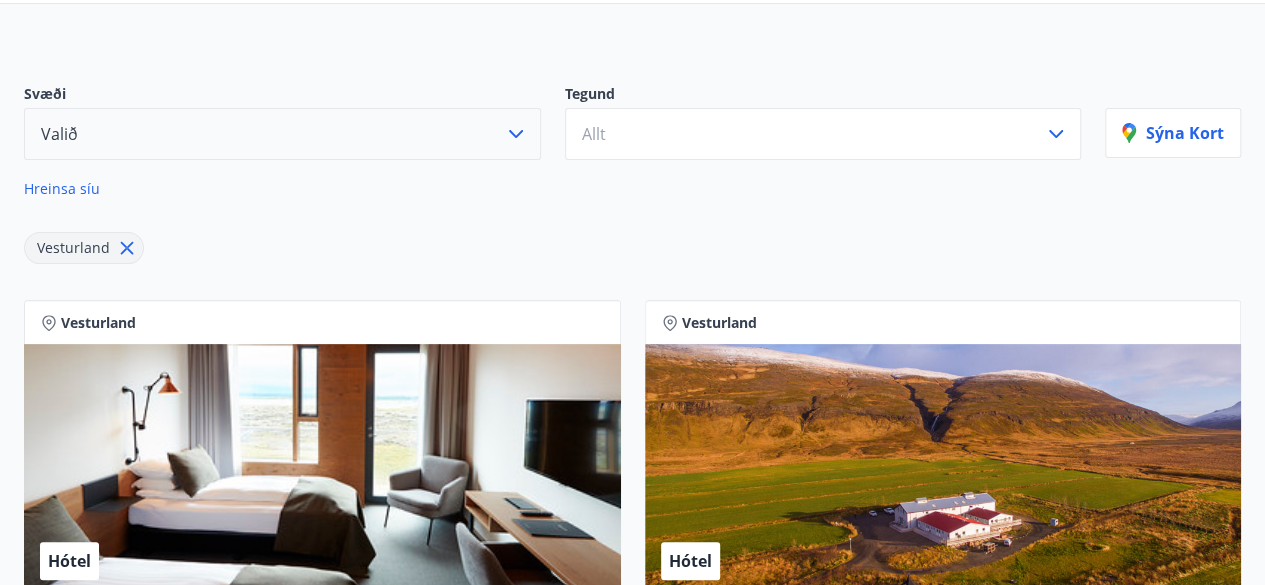 scroll, scrollTop: 0, scrollLeft: 0, axis: both 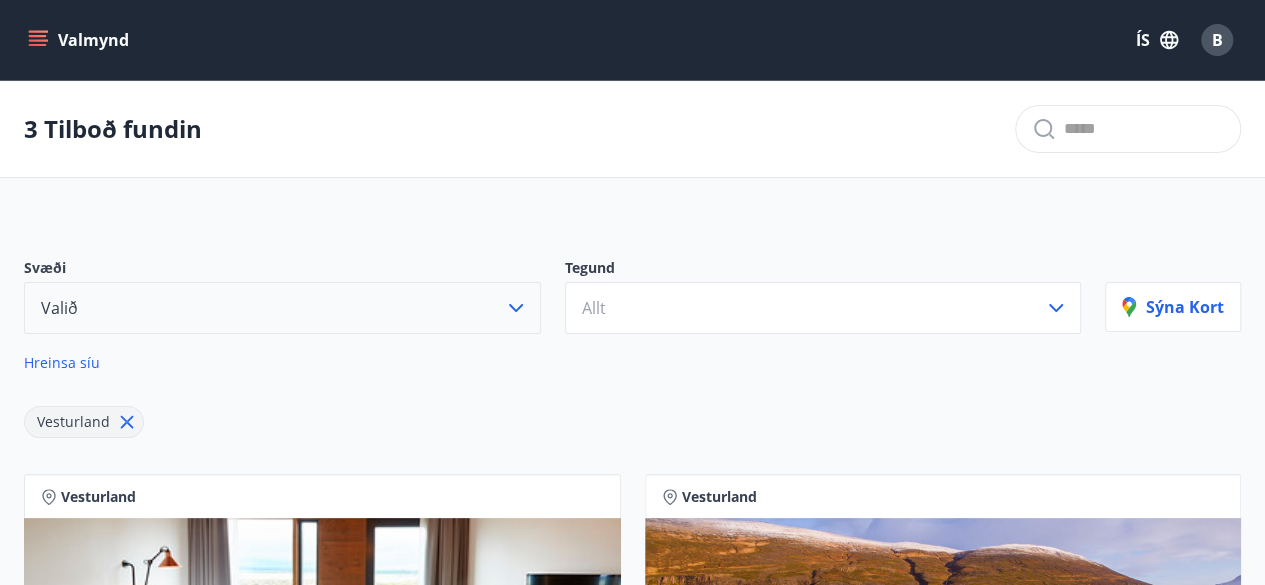 click 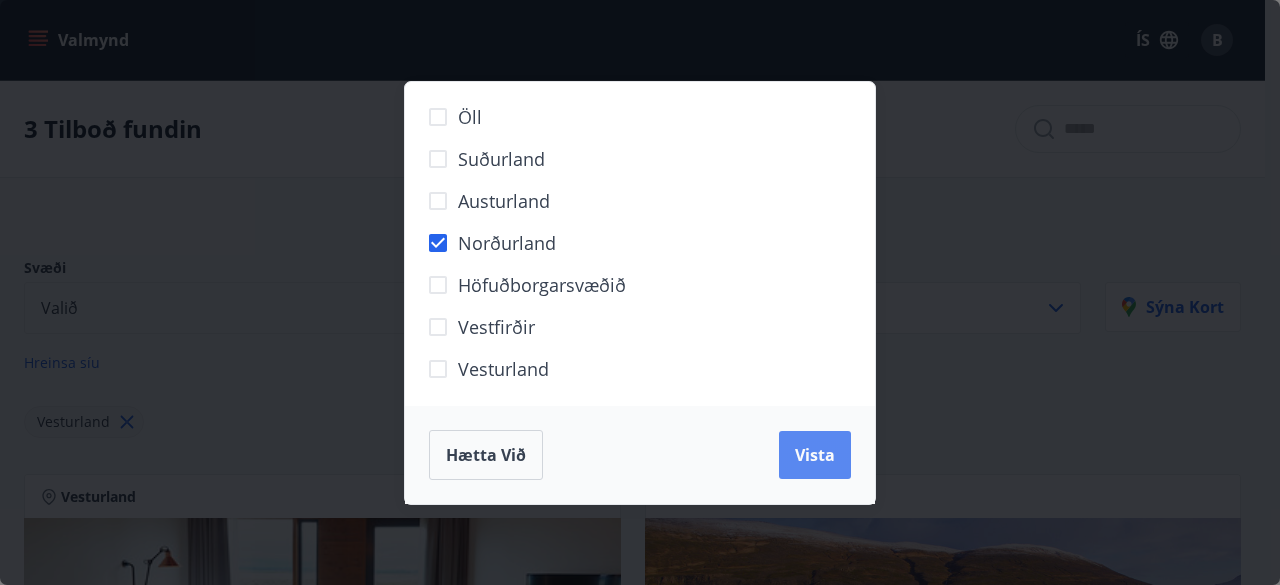 click on "Vista" at bounding box center (815, 455) 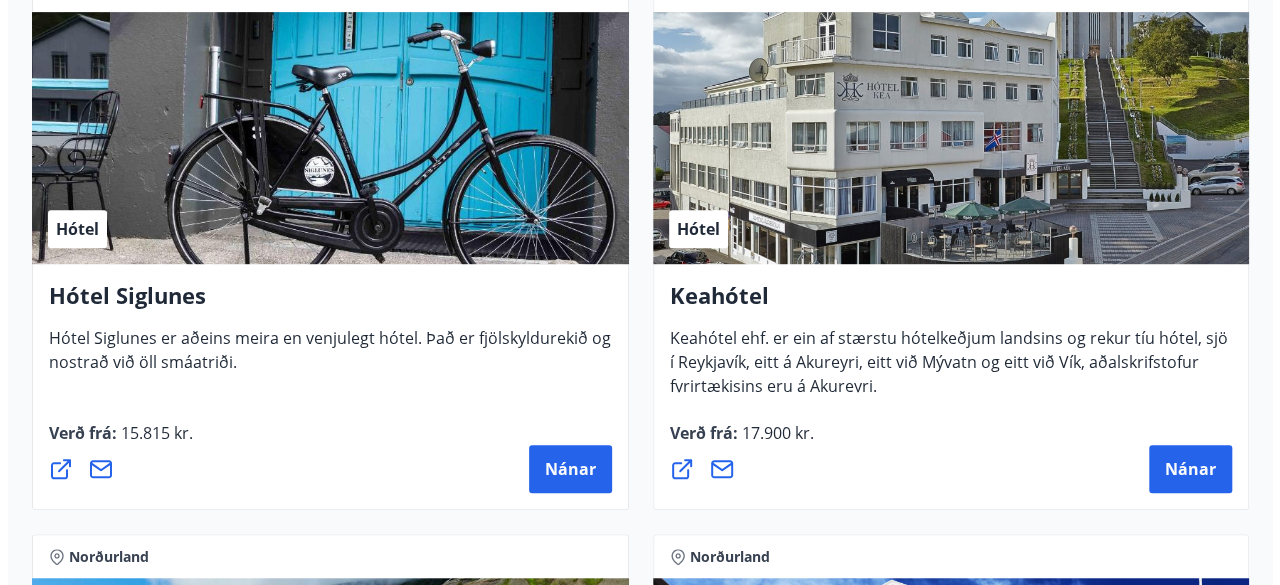 scroll, scrollTop: 510, scrollLeft: 0, axis: vertical 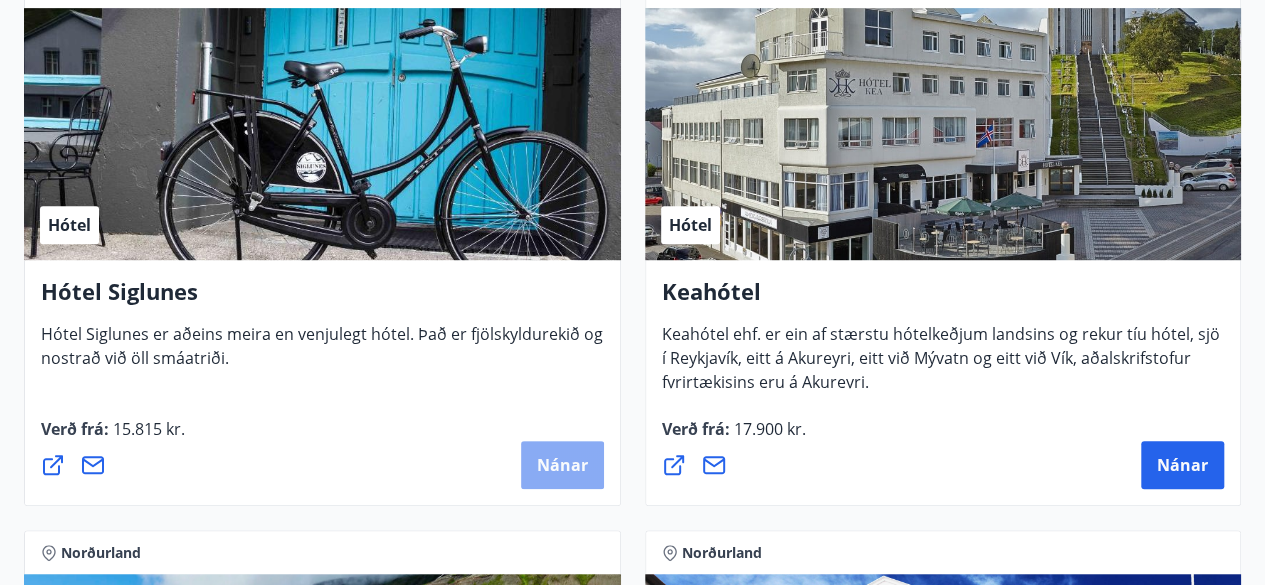 click on "Nánar" at bounding box center [562, 465] 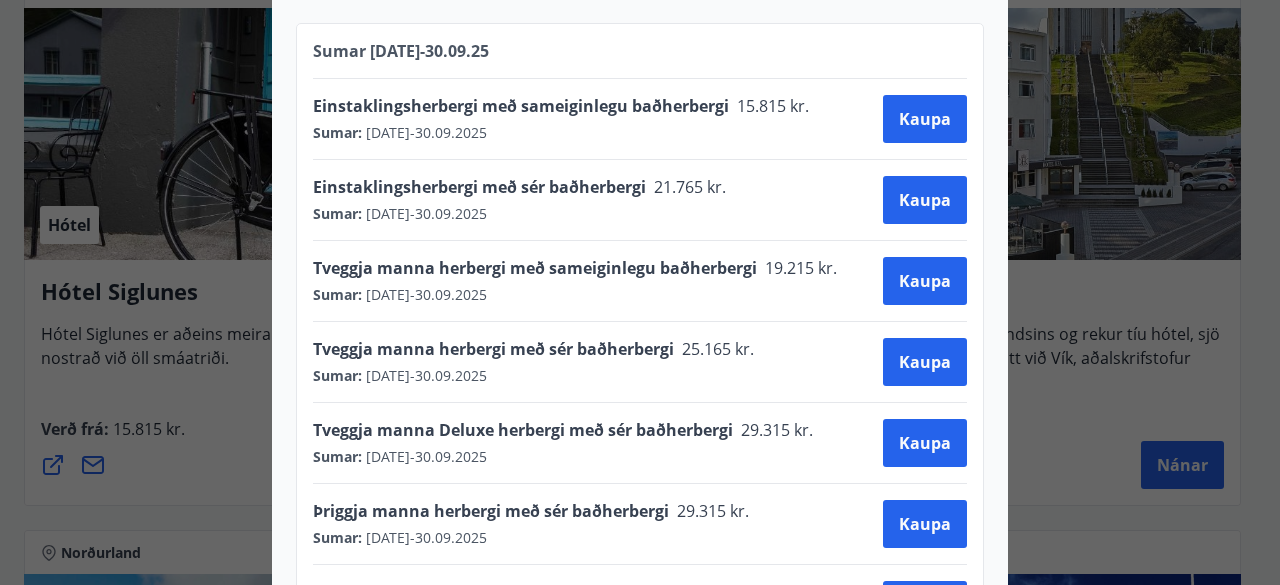 scroll, scrollTop: 953, scrollLeft: 0, axis: vertical 